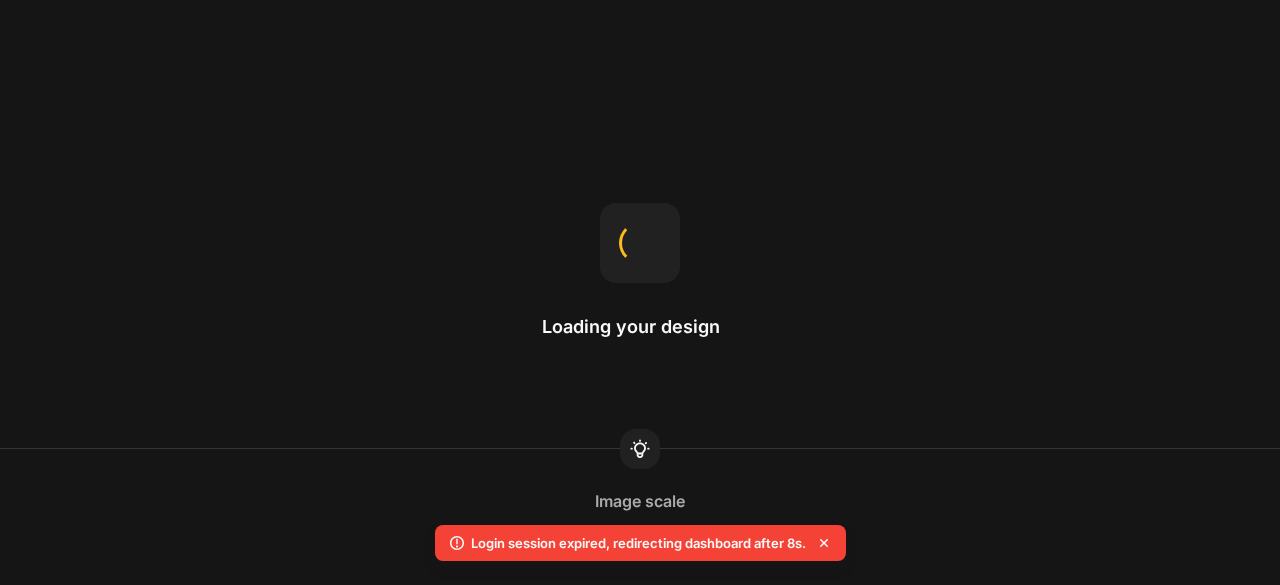 scroll, scrollTop: 0, scrollLeft: 0, axis: both 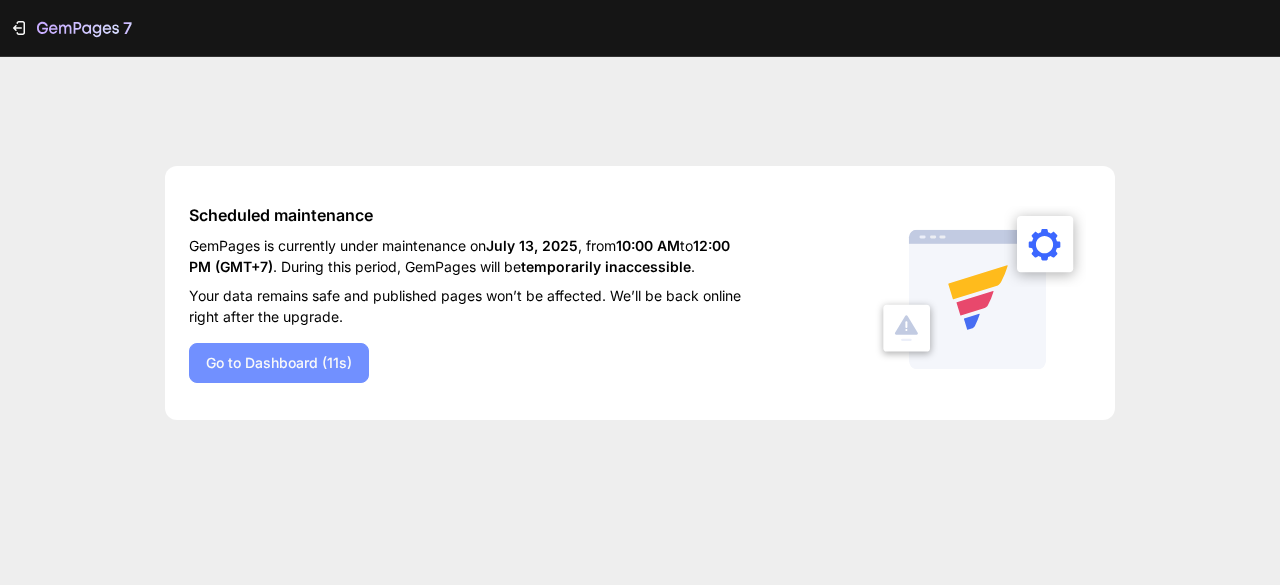 click on "Go to Dashboard (11s)" at bounding box center (279, 362) 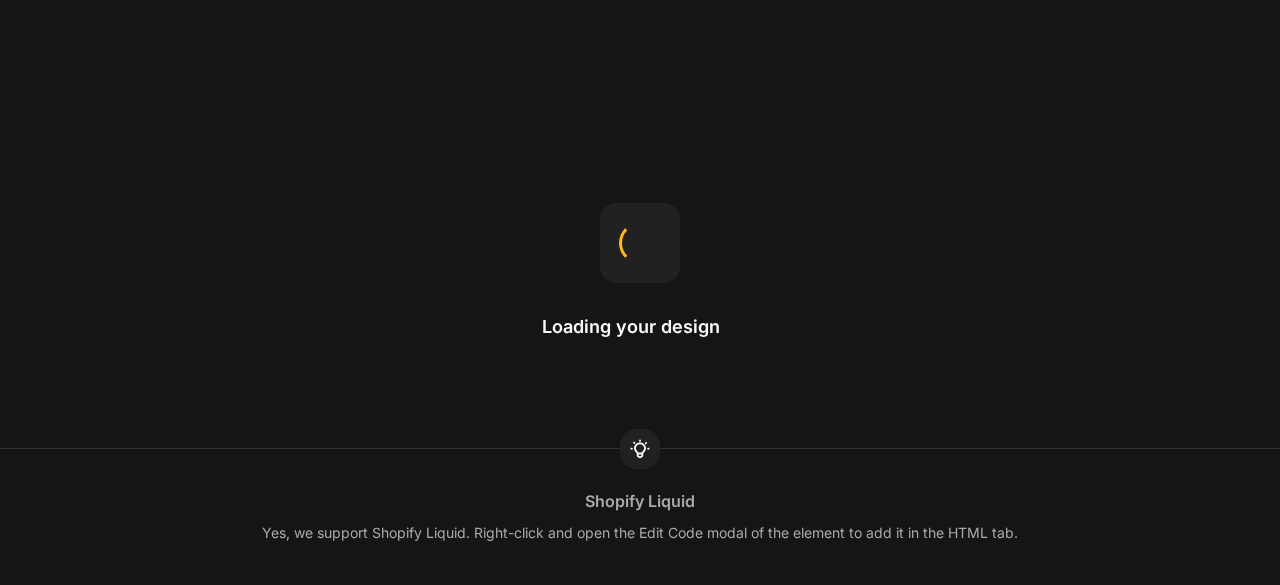scroll, scrollTop: 0, scrollLeft: 0, axis: both 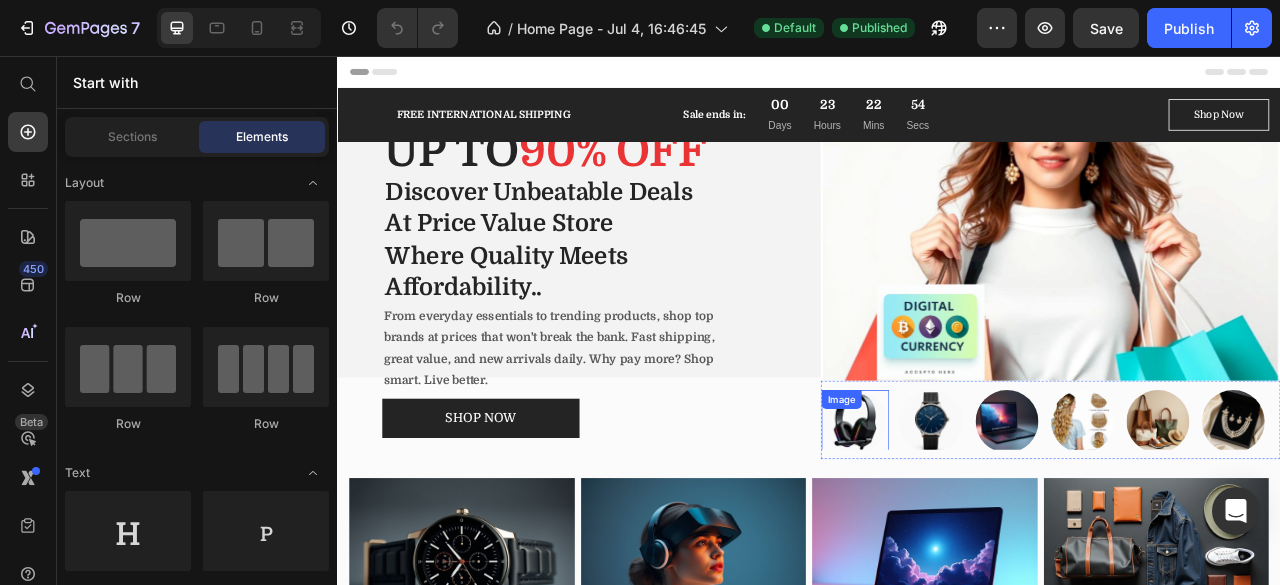 click at bounding box center (996, 521) 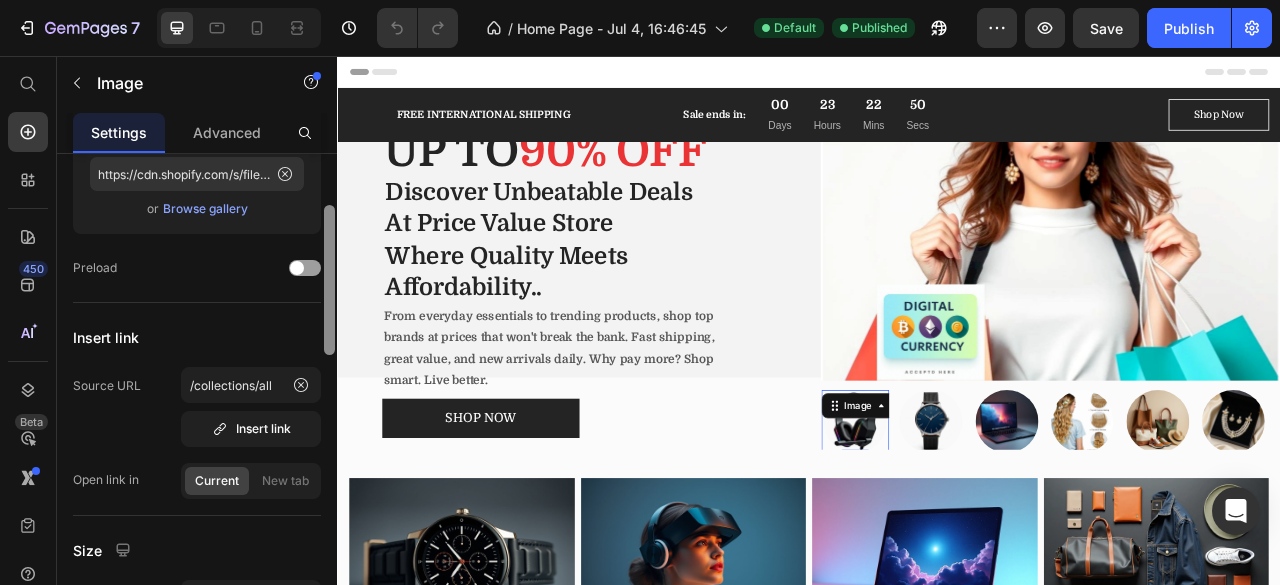 drag, startPoint x: 328, startPoint y: 262, endPoint x: 335, endPoint y: 340, distance: 78.31347 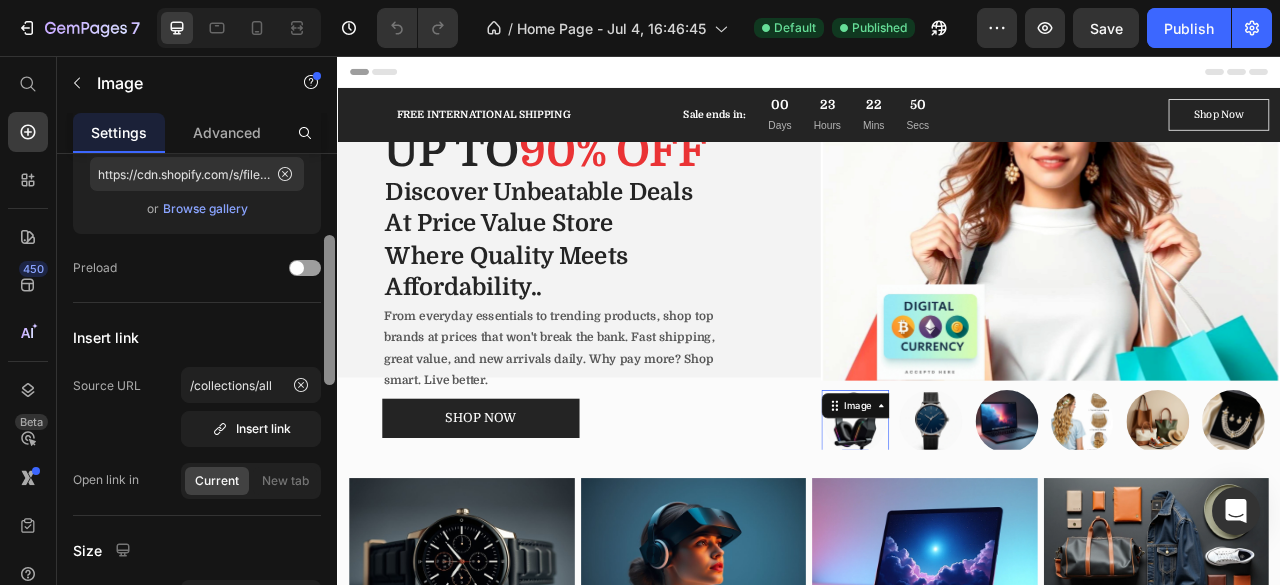 scroll, scrollTop: 252, scrollLeft: 0, axis: vertical 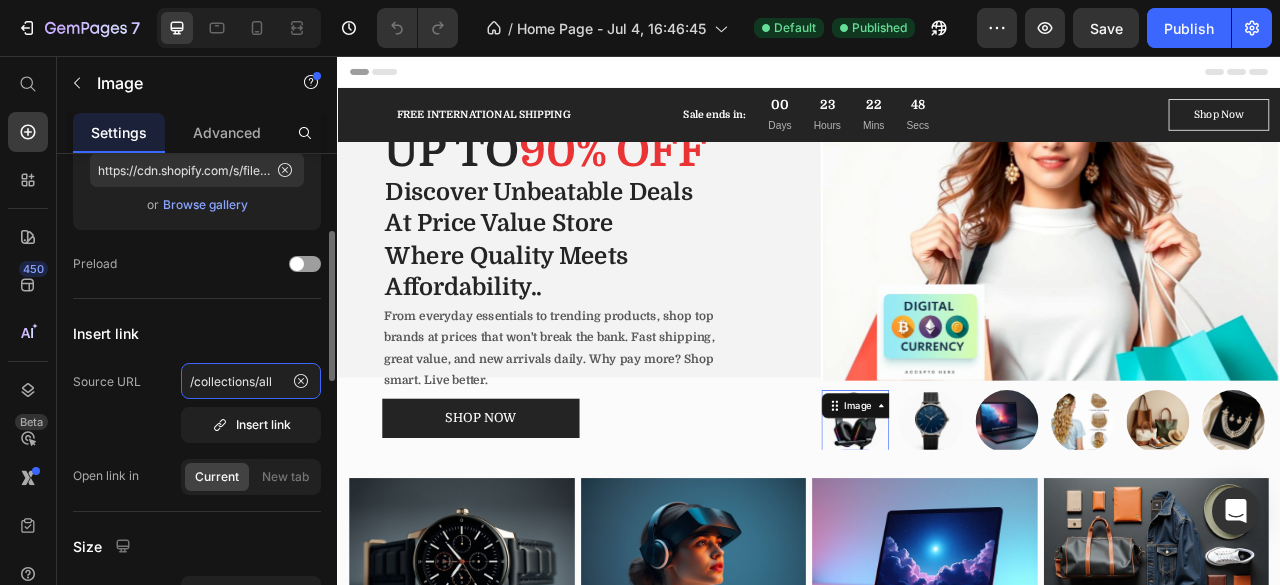 click on "/collections/all" 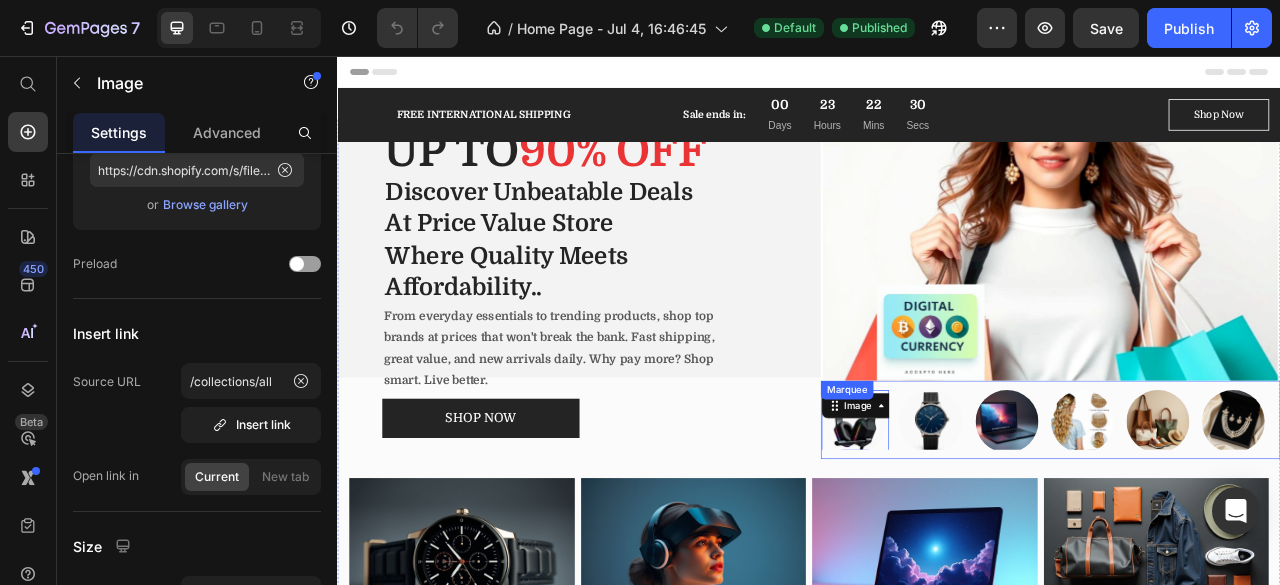click on "Image   0 Image Image Image Image Image Image   0 Image Image Image Image Image Marquee" at bounding box center [1244, 519] 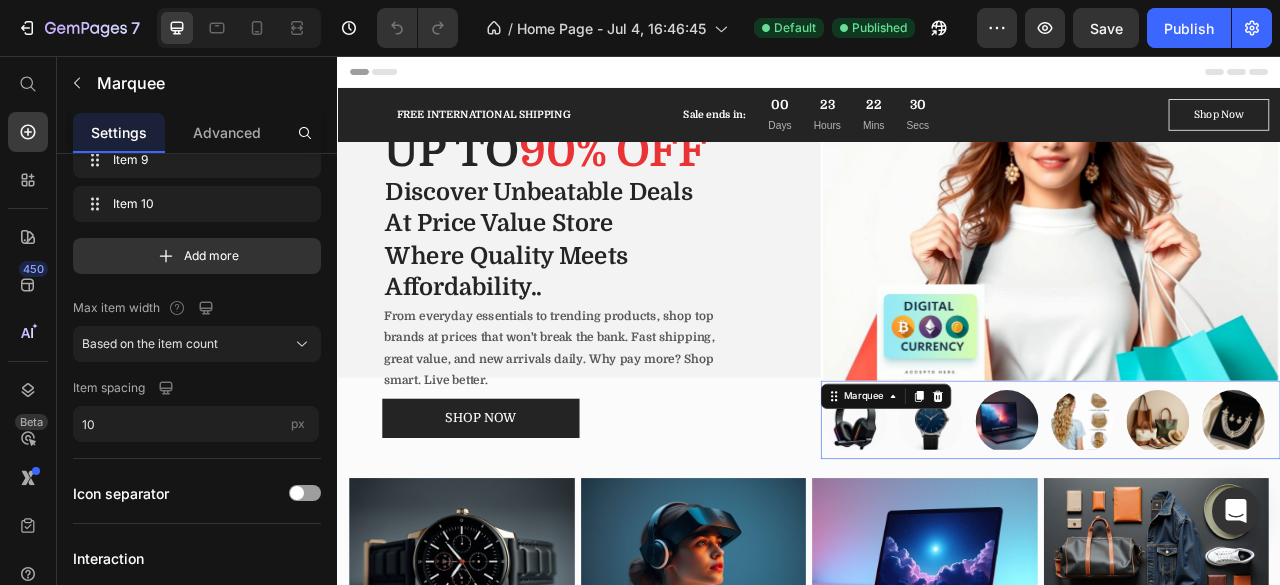 scroll, scrollTop: 0, scrollLeft: 0, axis: both 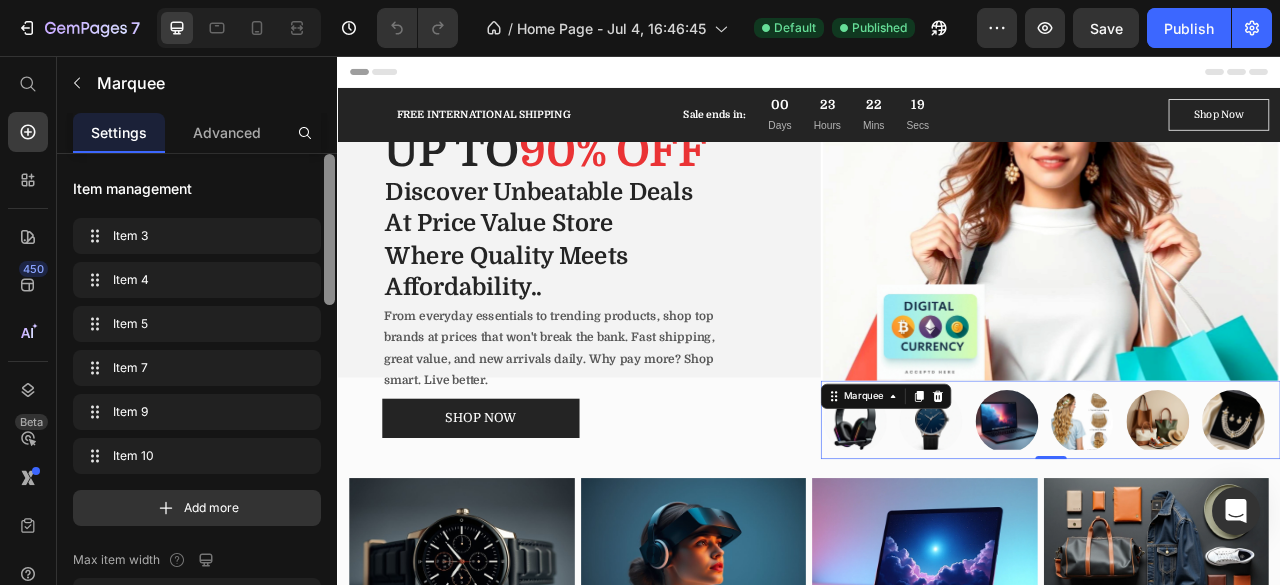 drag, startPoint x: 334, startPoint y: 252, endPoint x: 328, endPoint y: 196, distance: 56.32051 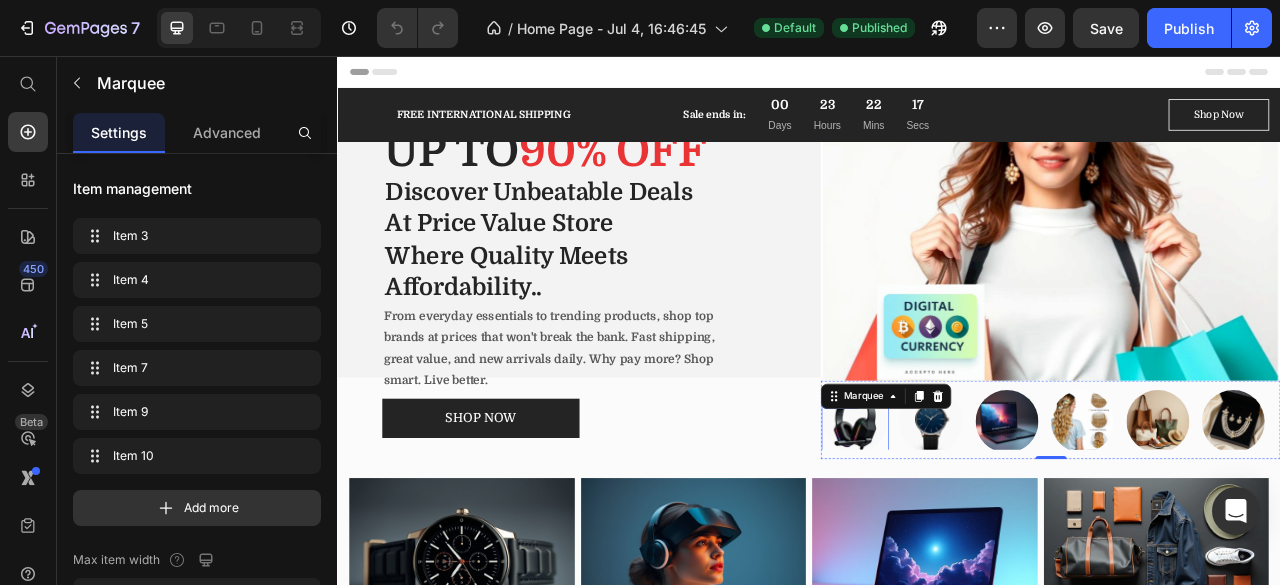 click at bounding box center [996, 521] 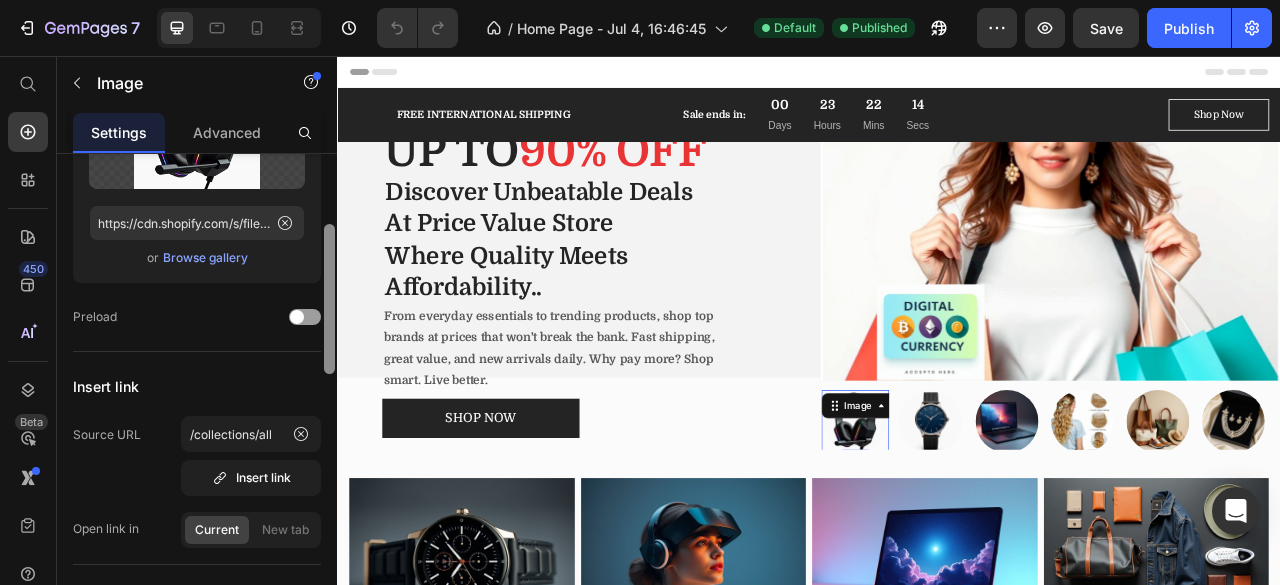 scroll, scrollTop: 206, scrollLeft: 0, axis: vertical 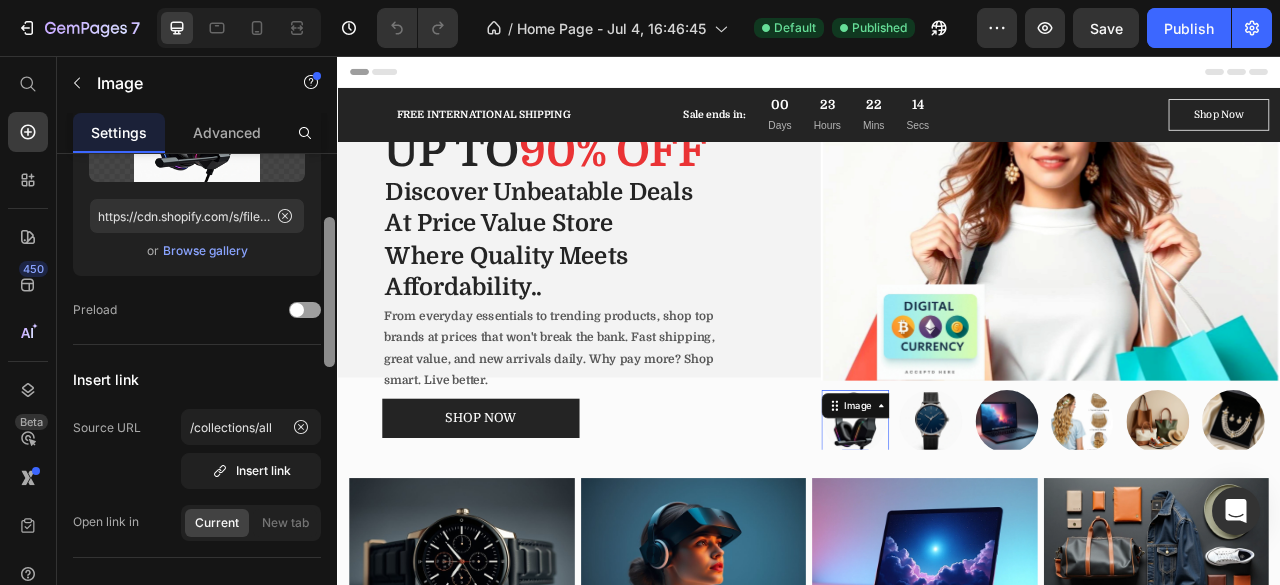 drag, startPoint x: 329, startPoint y: 273, endPoint x: 328, endPoint y: 337, distance: 64.00781 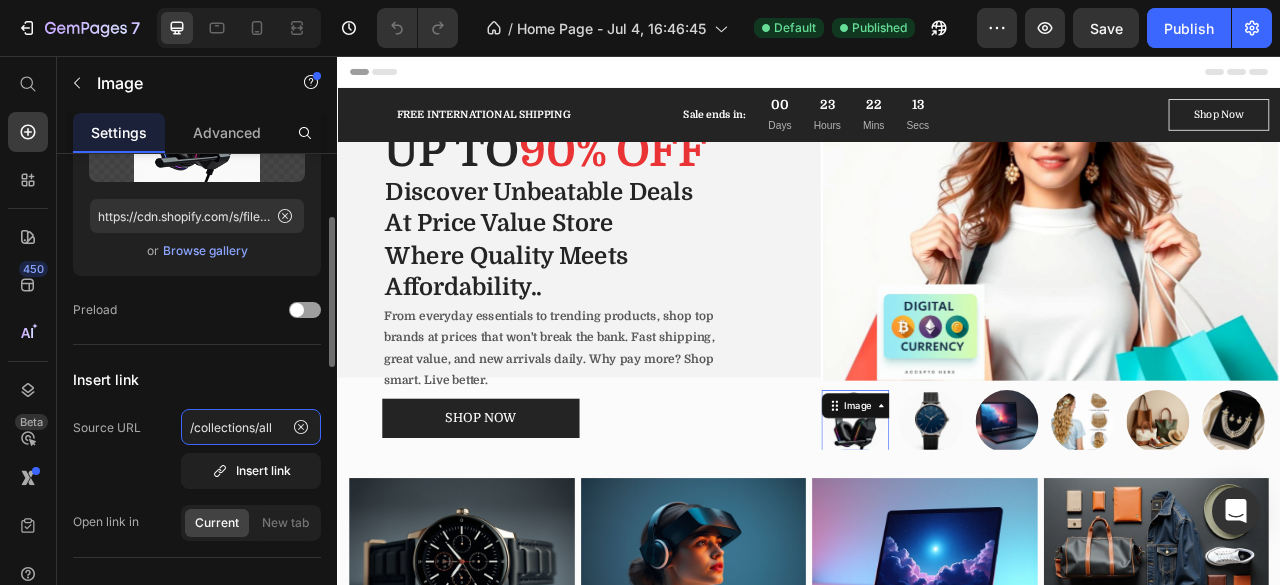 click on "/collections/all" 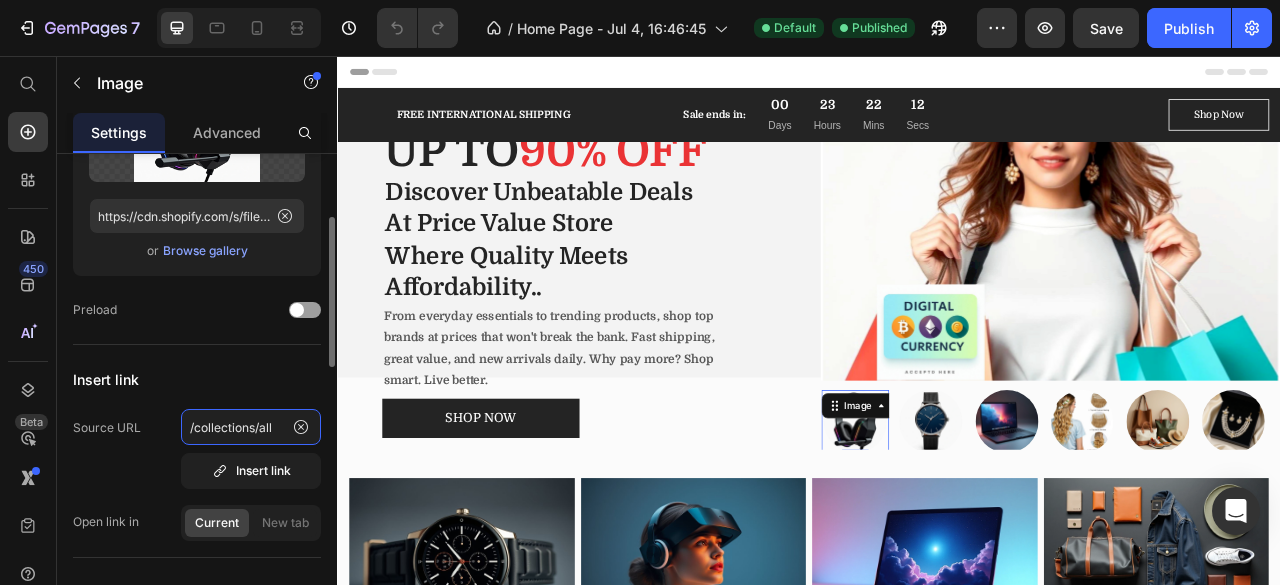 click on "/collections/all" 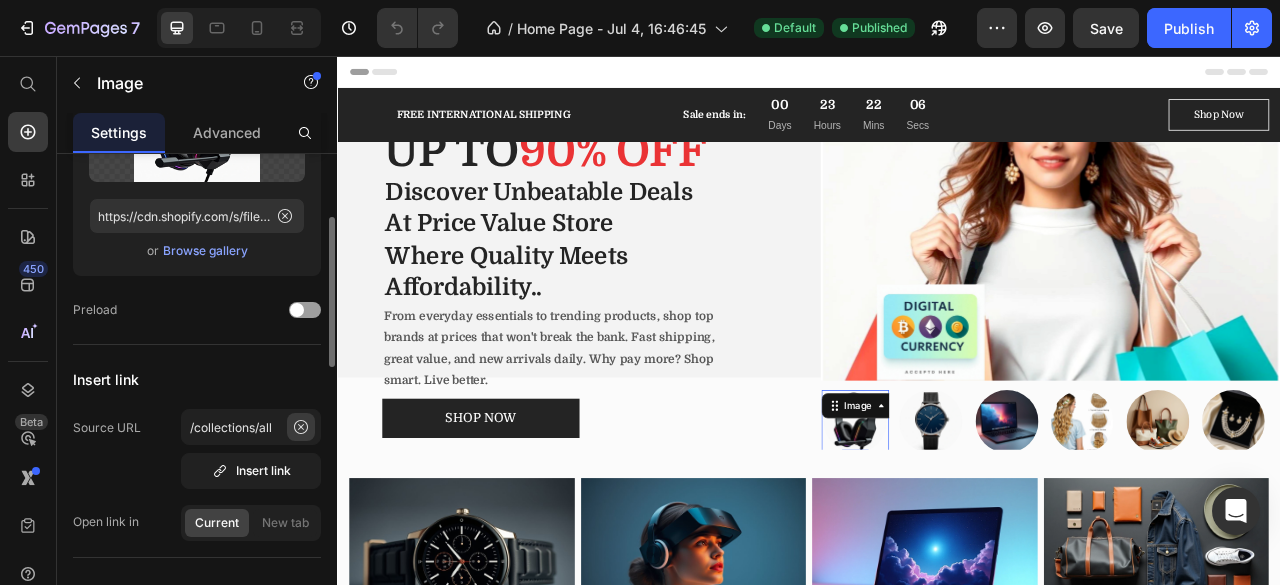 click 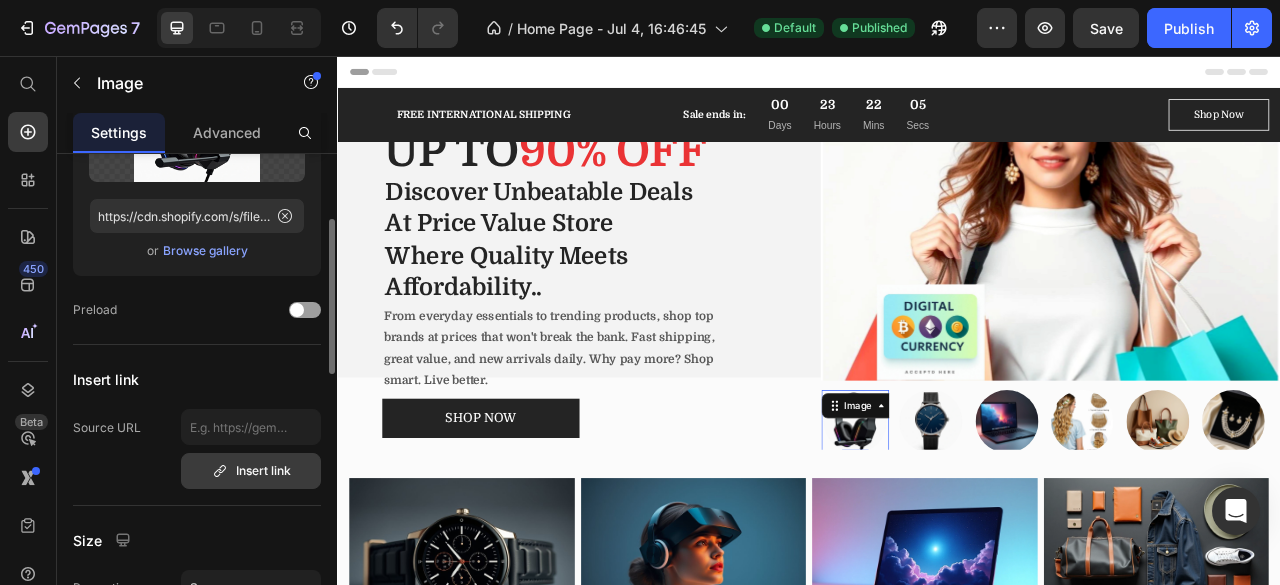 click on "Insert link" at bounding box center (251, 471) 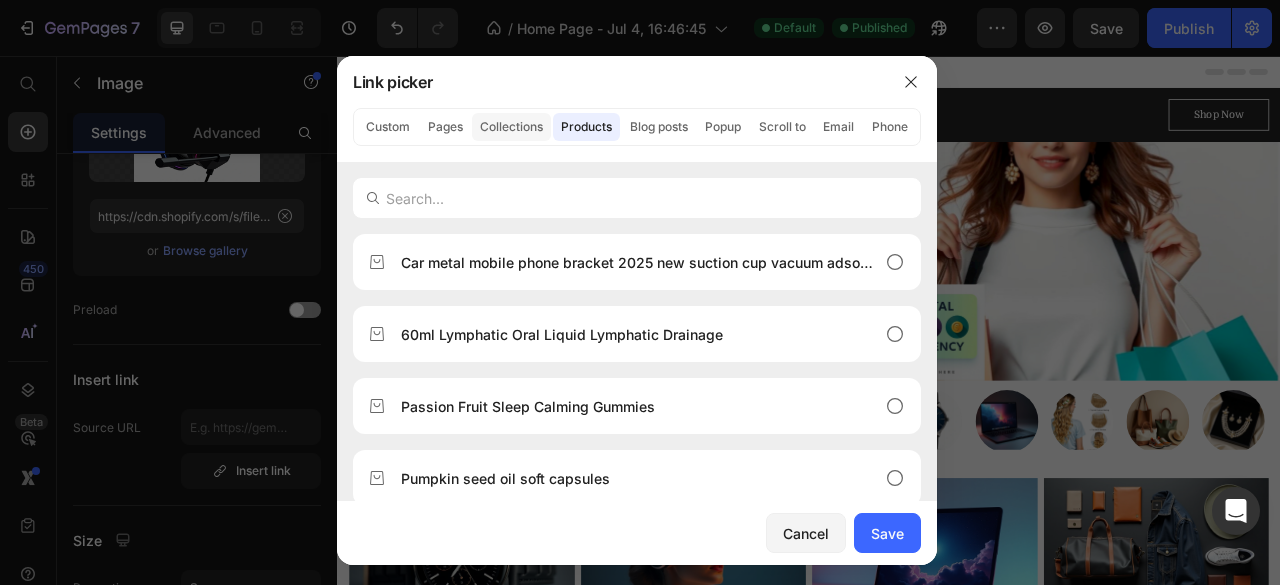 click on "Collections" 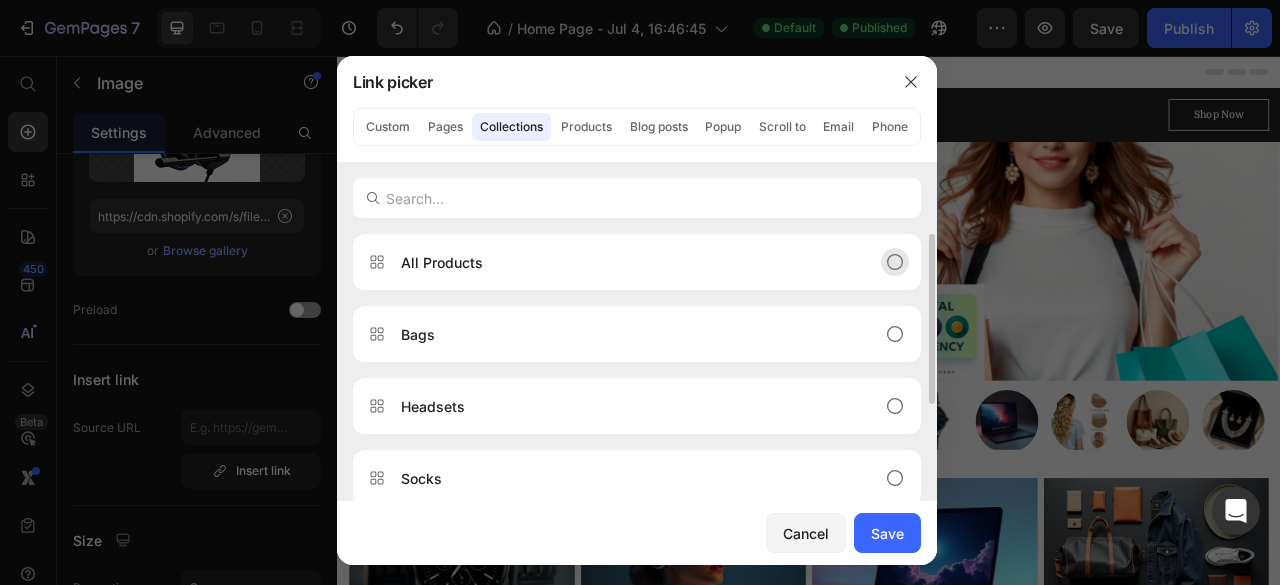 click on "All Products" at bounding box center [637, 262] 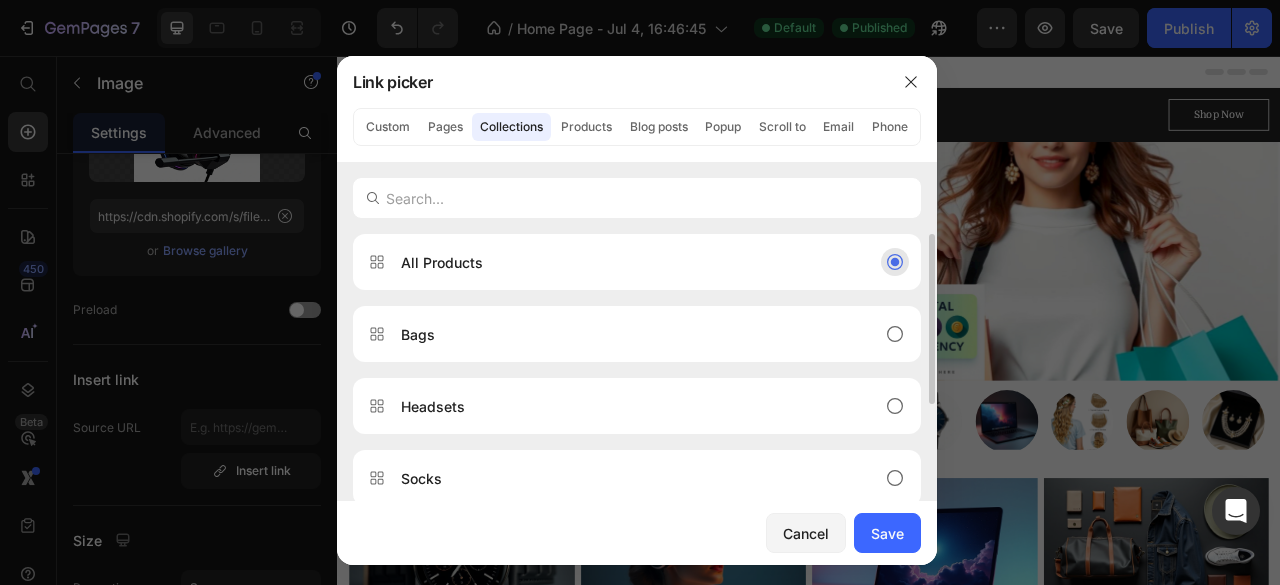 click 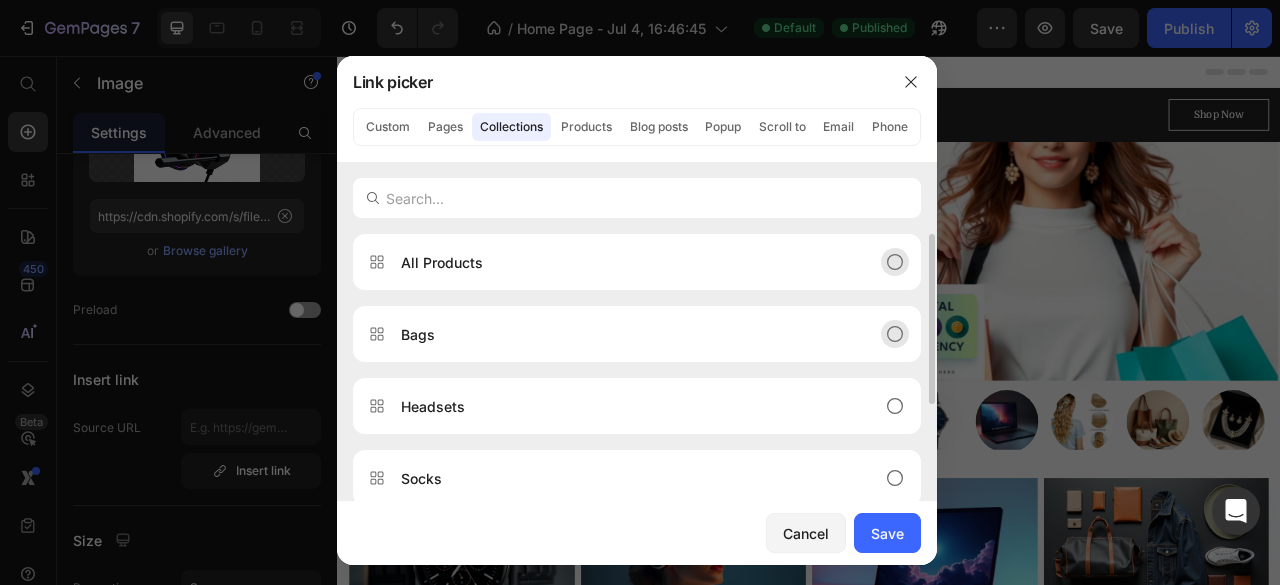 click on "Bags" 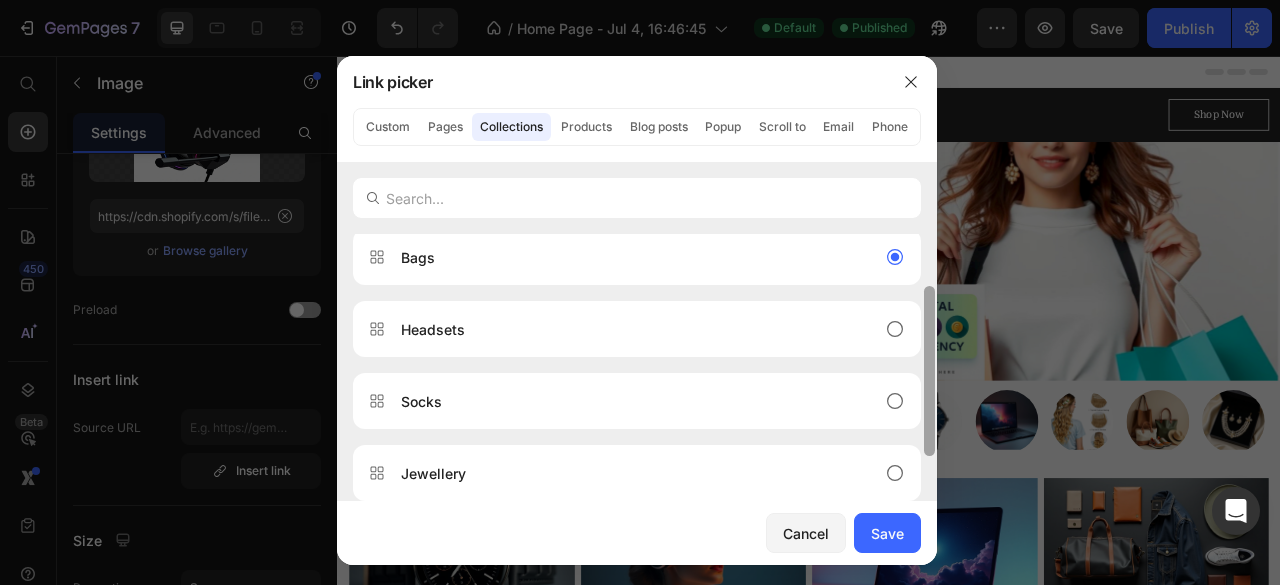 scroll, scrollTop: 88, scrollLeft: 0, axis: vertical 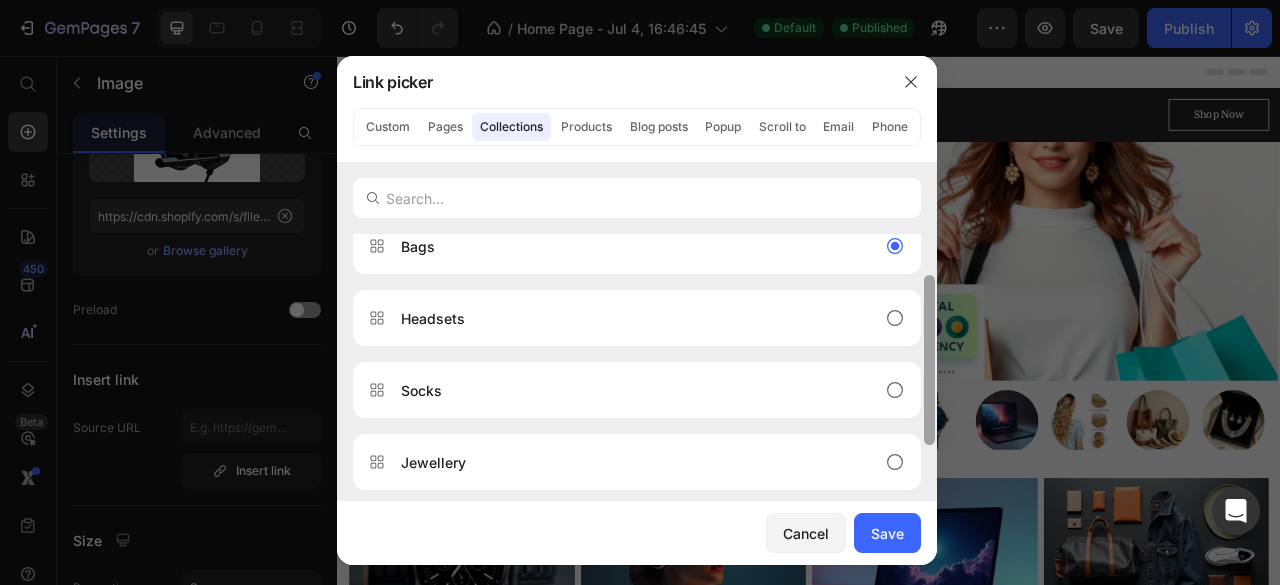 drag, startPoint x: 928, startPoint y: 329, endPoint x: 928, endPoint y: 370, distance: 41 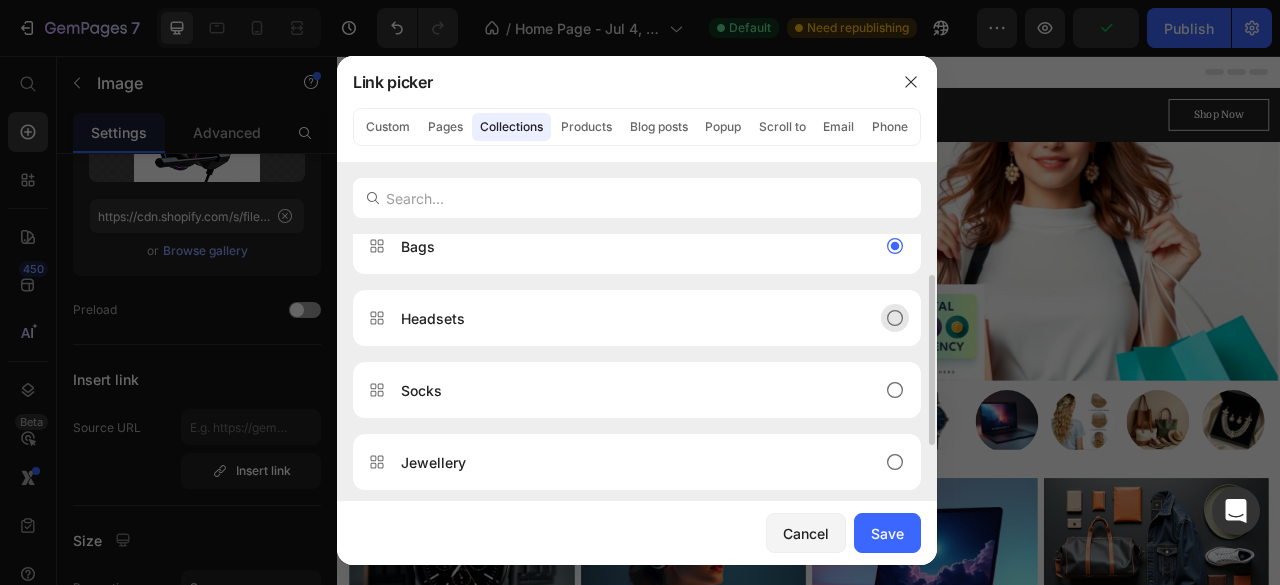 click 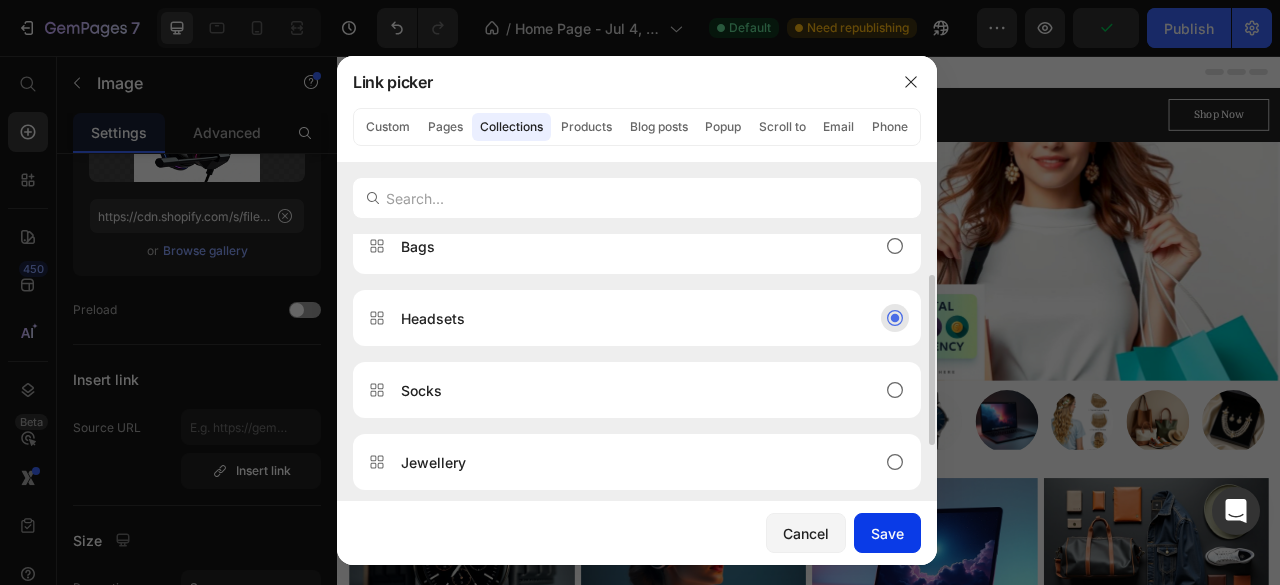 click on "Save" 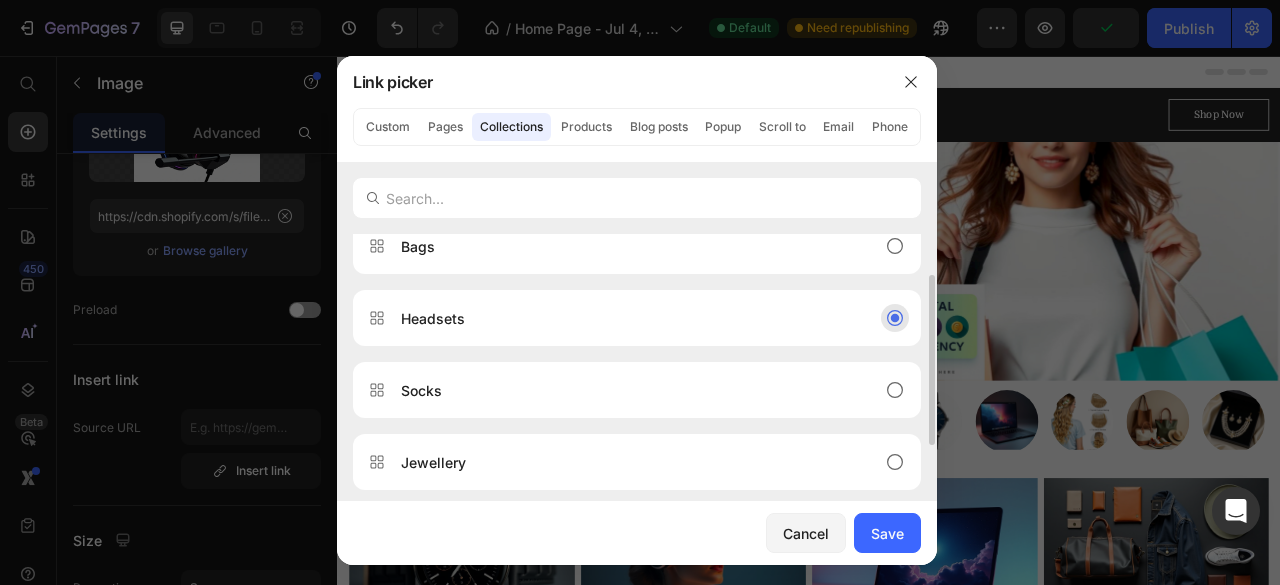 type on "/collections/headsets" 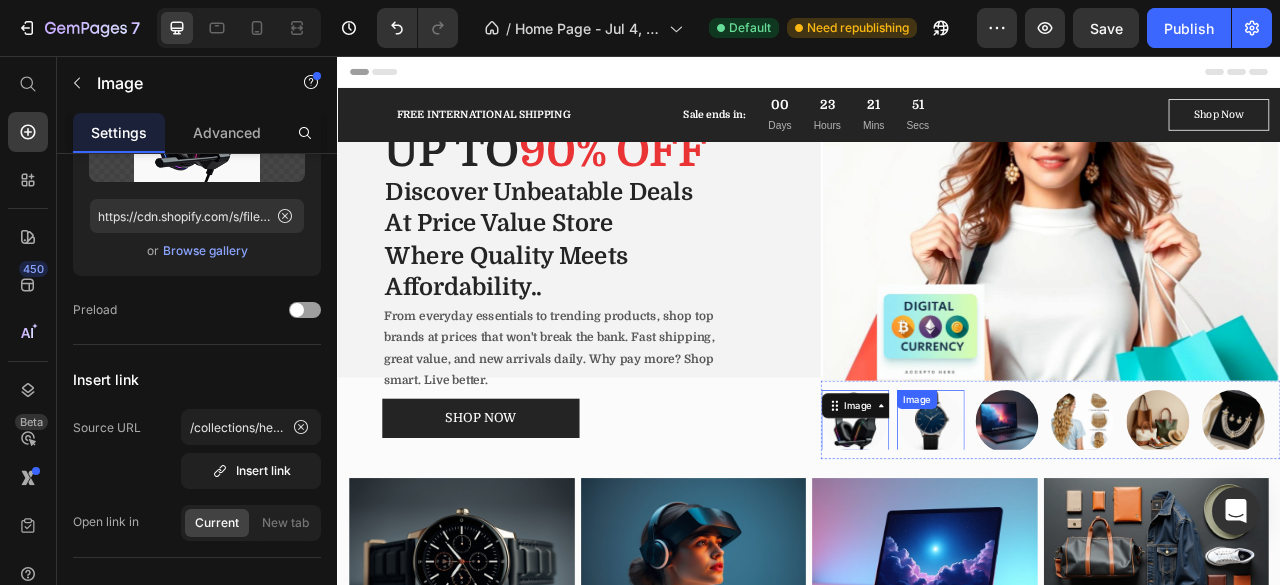 click at bounding box center (1092, 521) 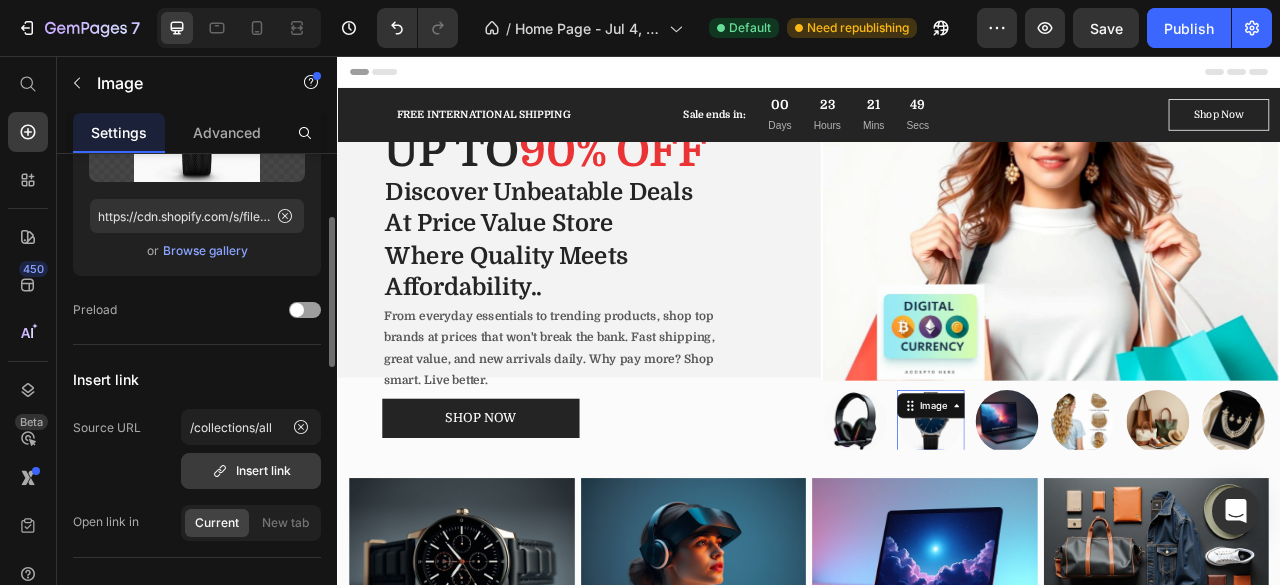 click on "Insert link" at bounding box center [251, 471] 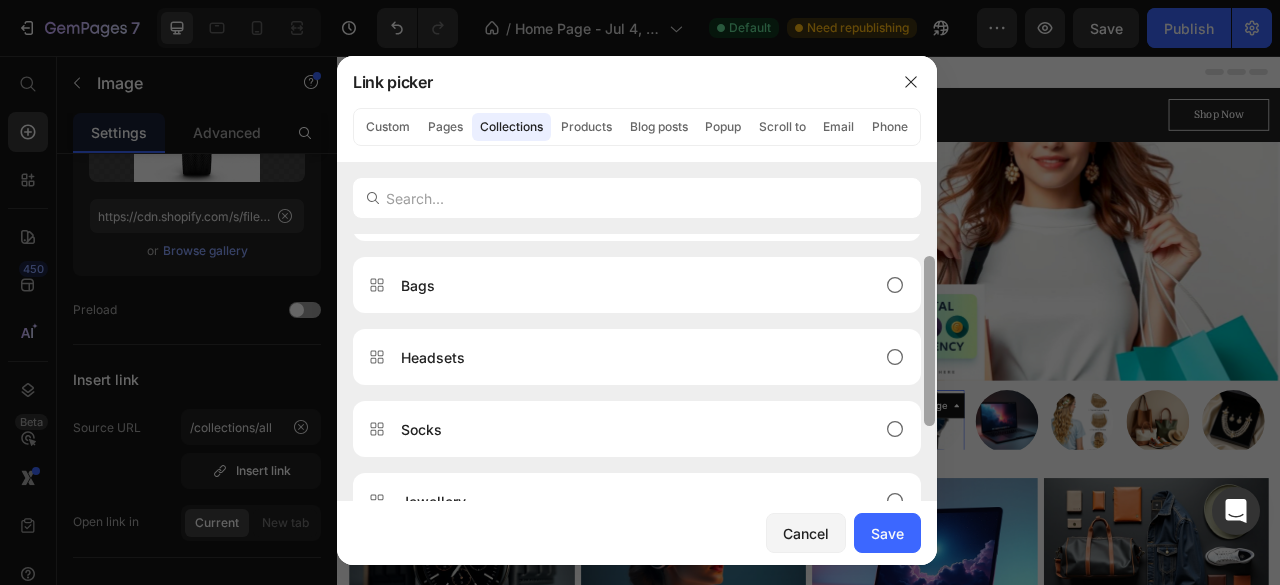 scroll, scrollTop: 44, scrollLeft: 0, axis: vertical 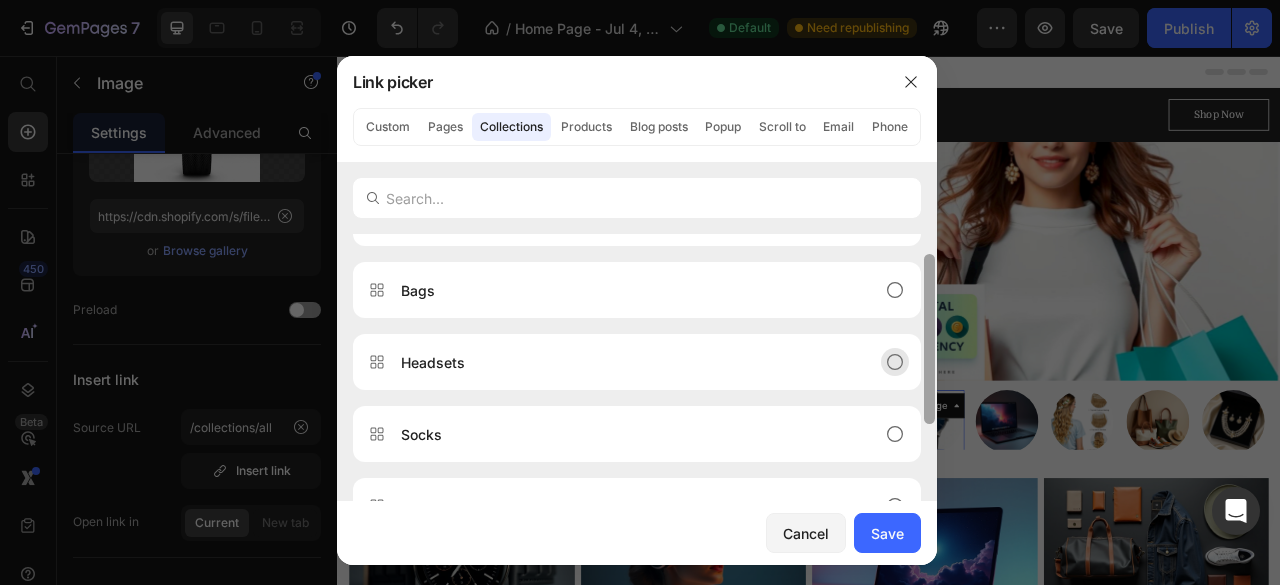 drag, startPoint x: 929, startPoint y: 358, endPoint x: 920, endPoint y: 377, distance: 21.023796 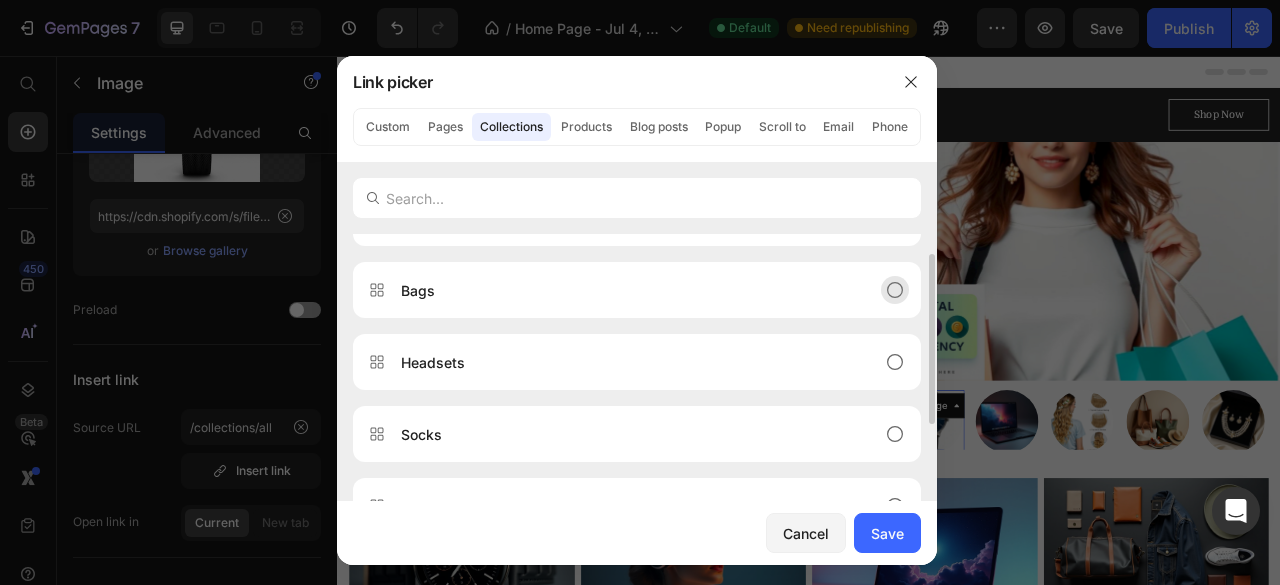 click on "Bags" at bounding box center (621, 290) 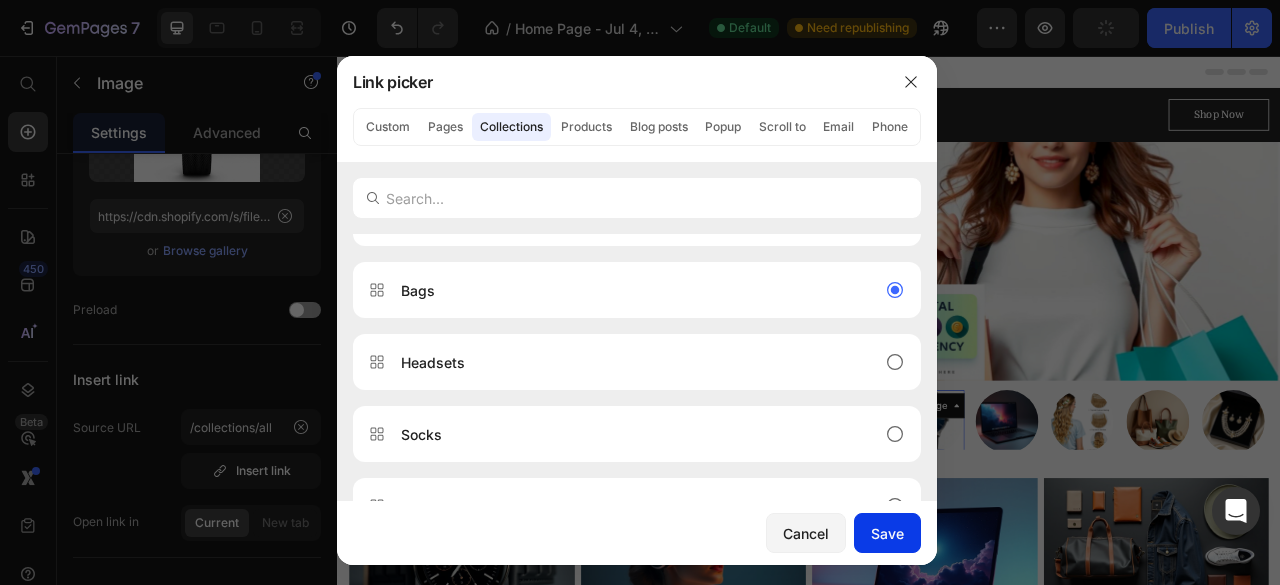 click on "Save" at bounding box center (887, 533) 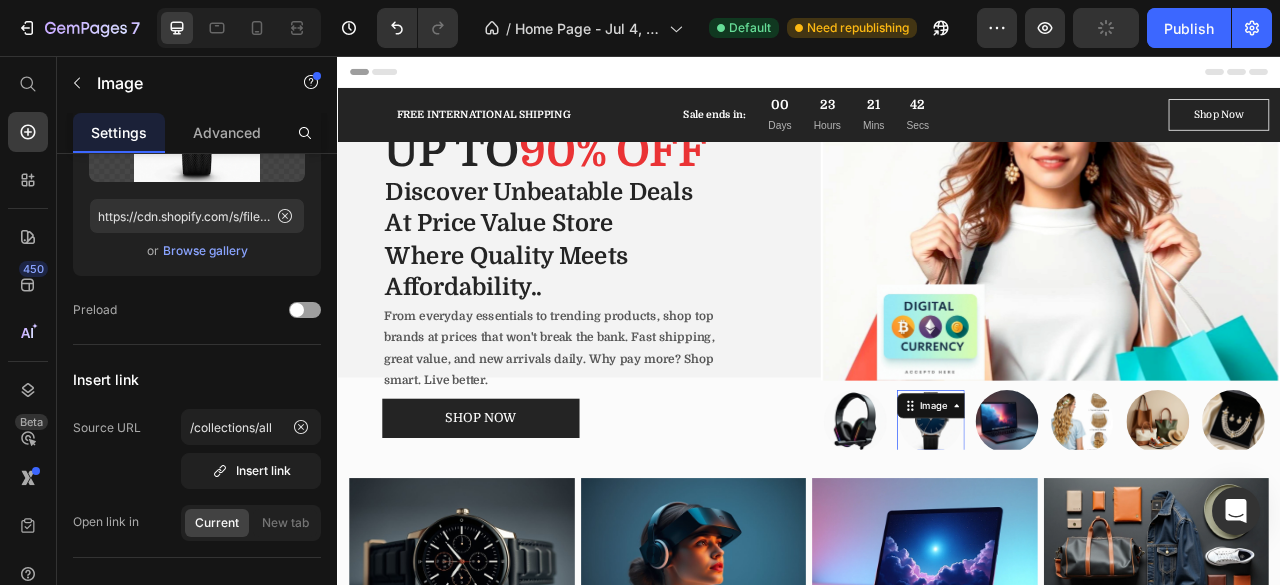 type on "/collections/bags" 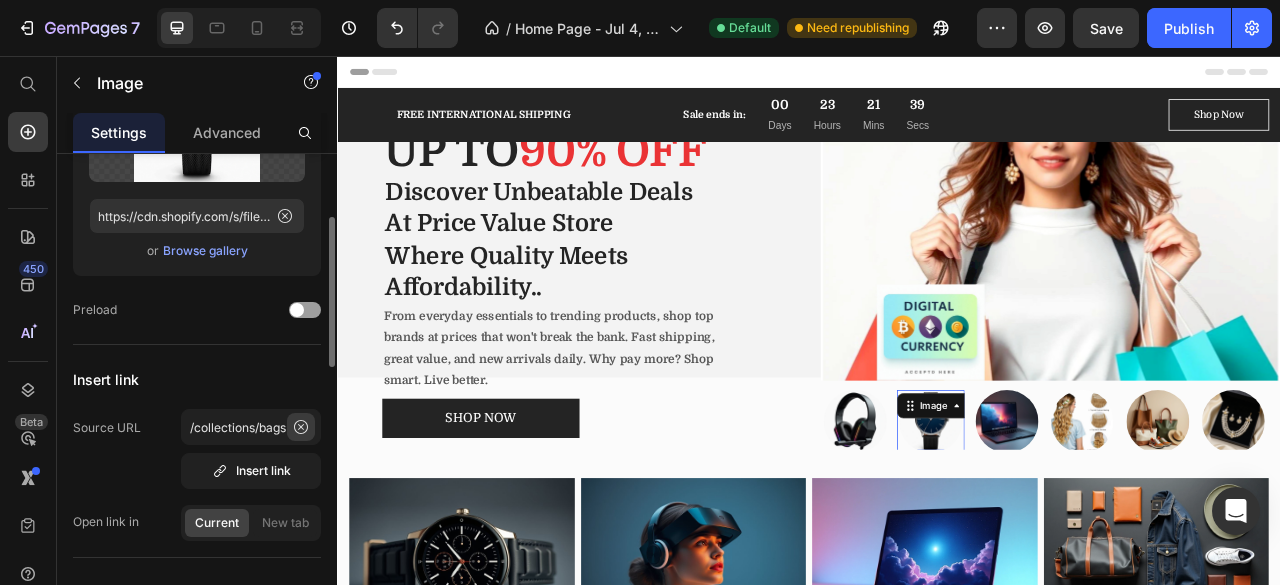 click 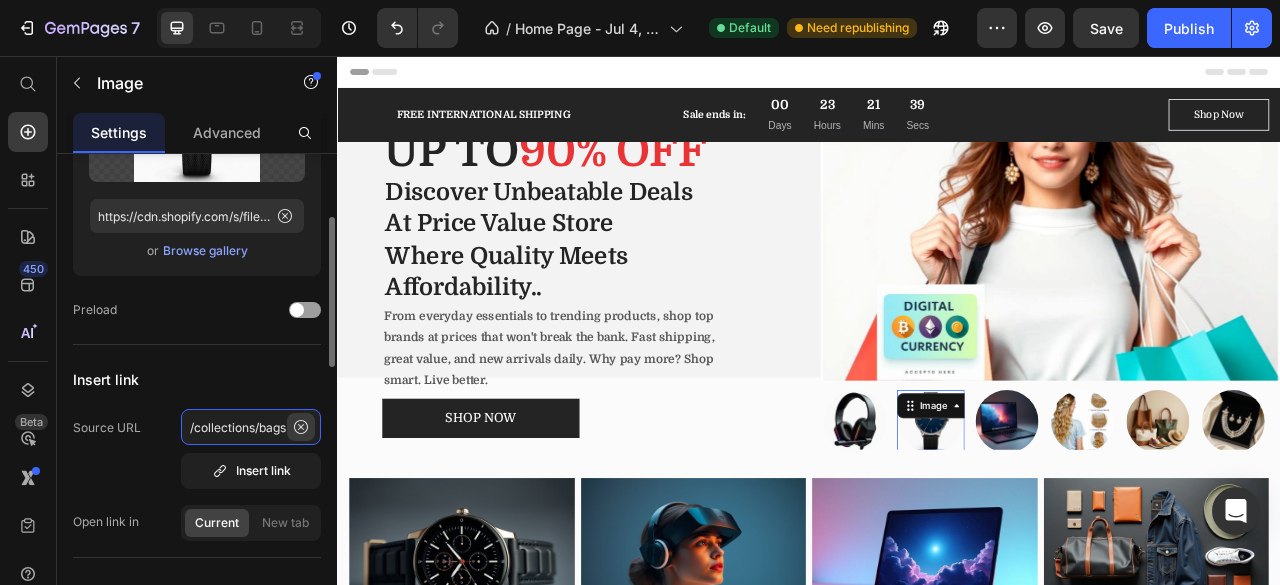 type 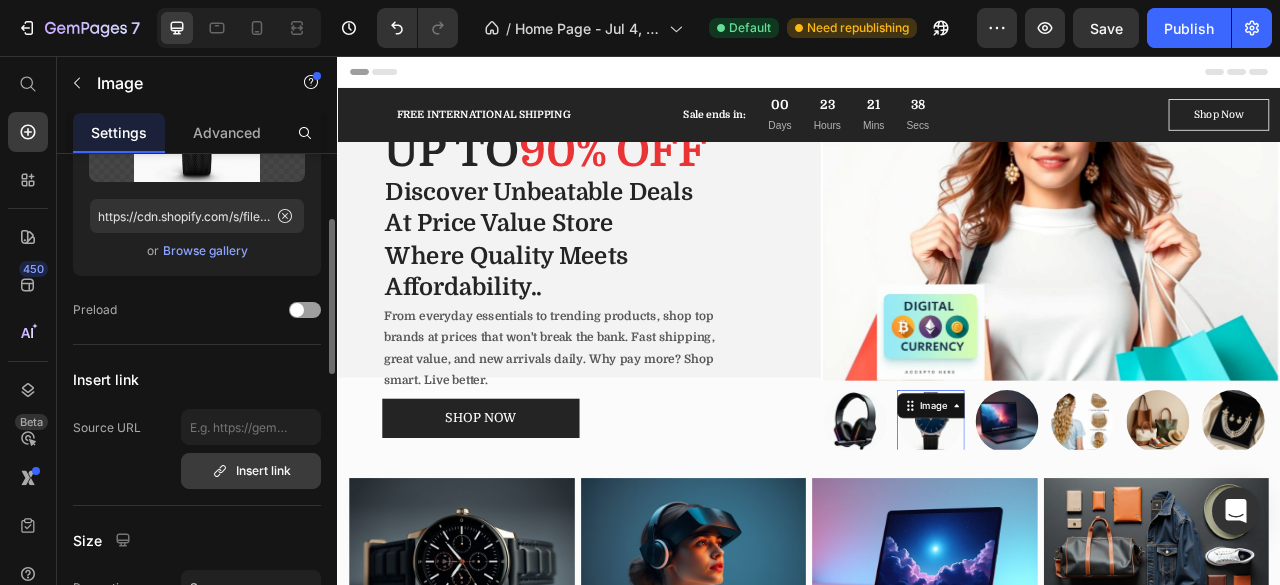 click on "Insert link" at bounding box center [251, 471] 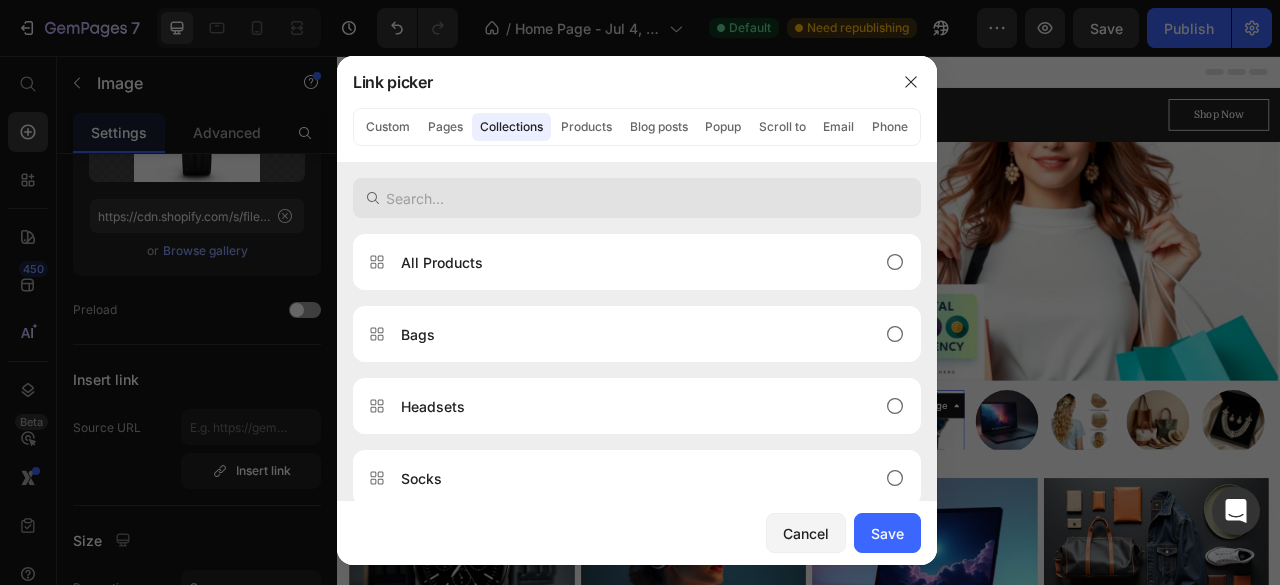 click at bounding box center (637, 198) 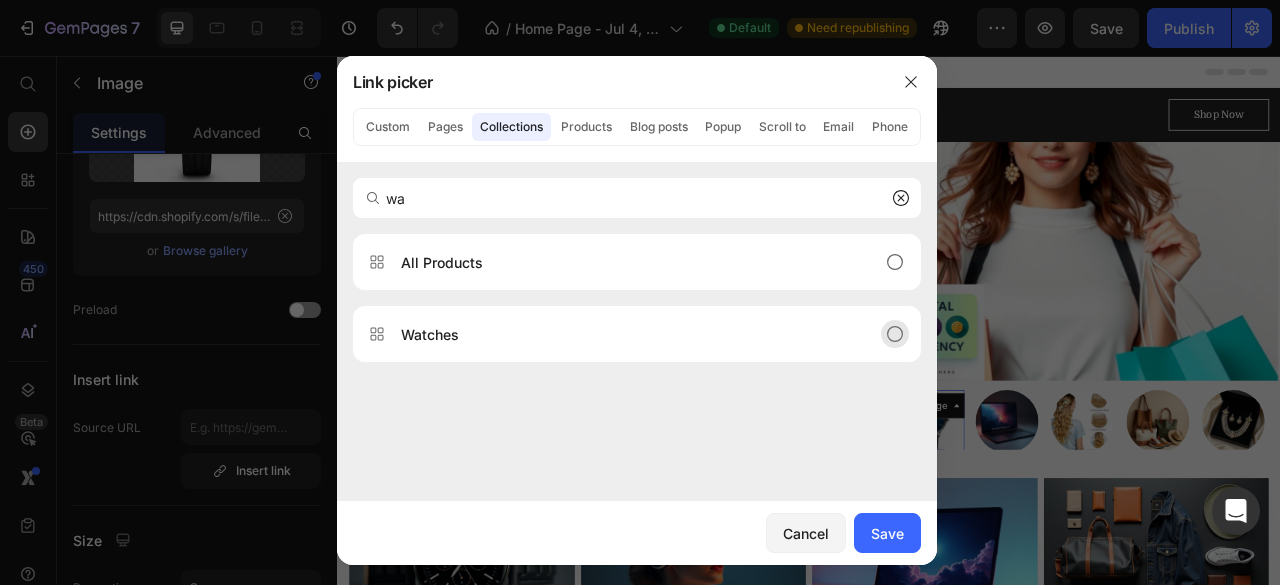 type on "wa" 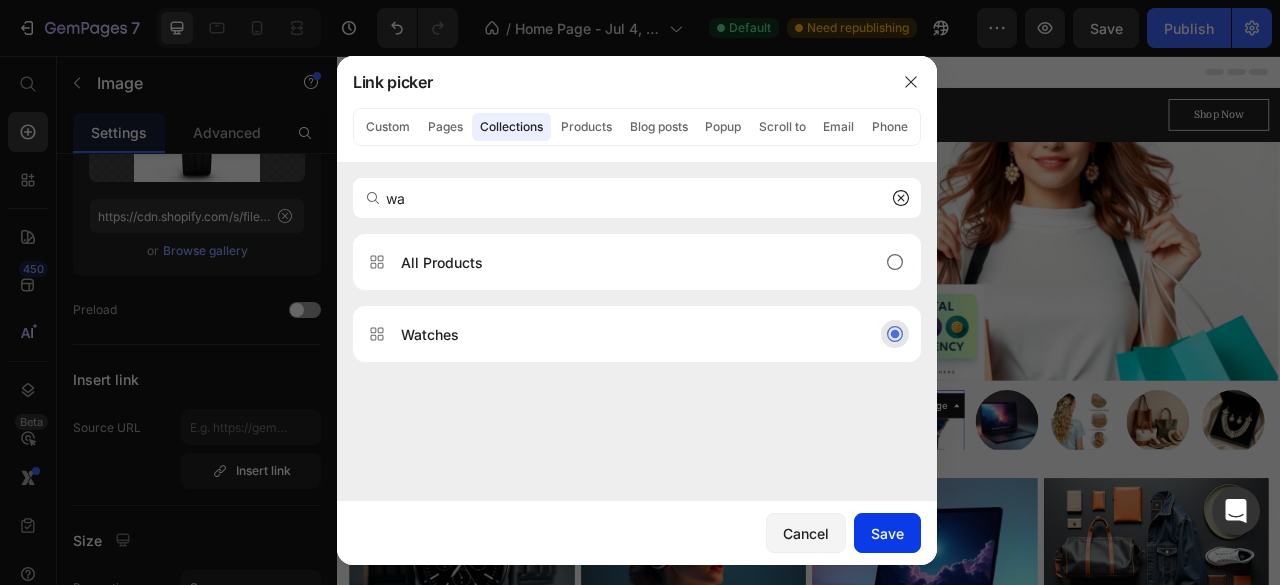 click on "Save" 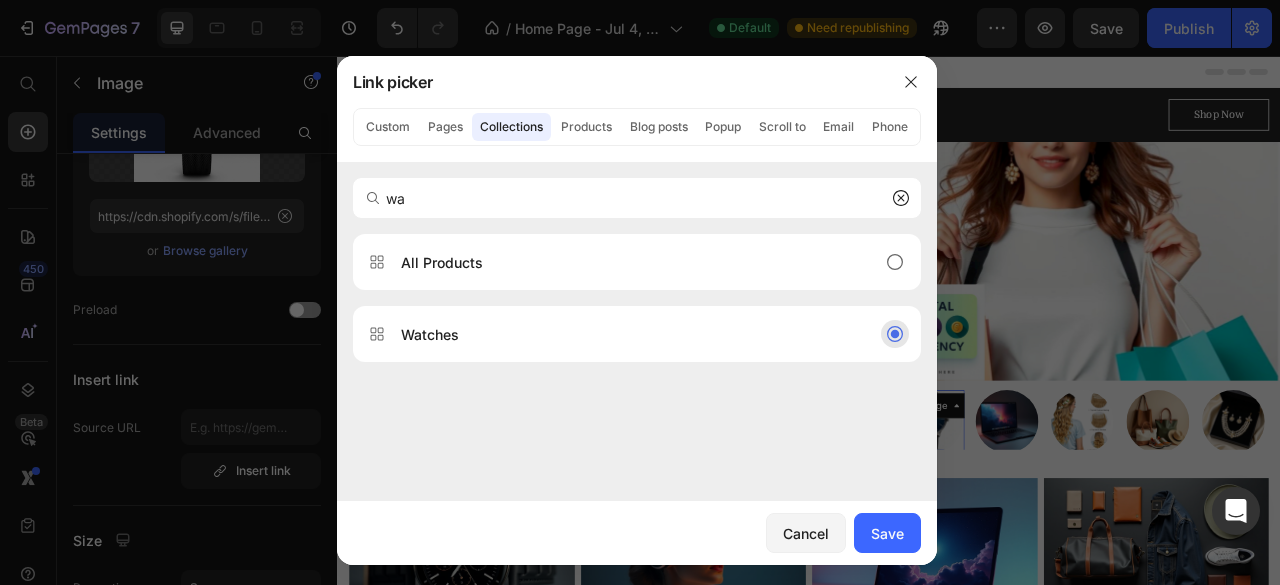type on "/collections/watches" 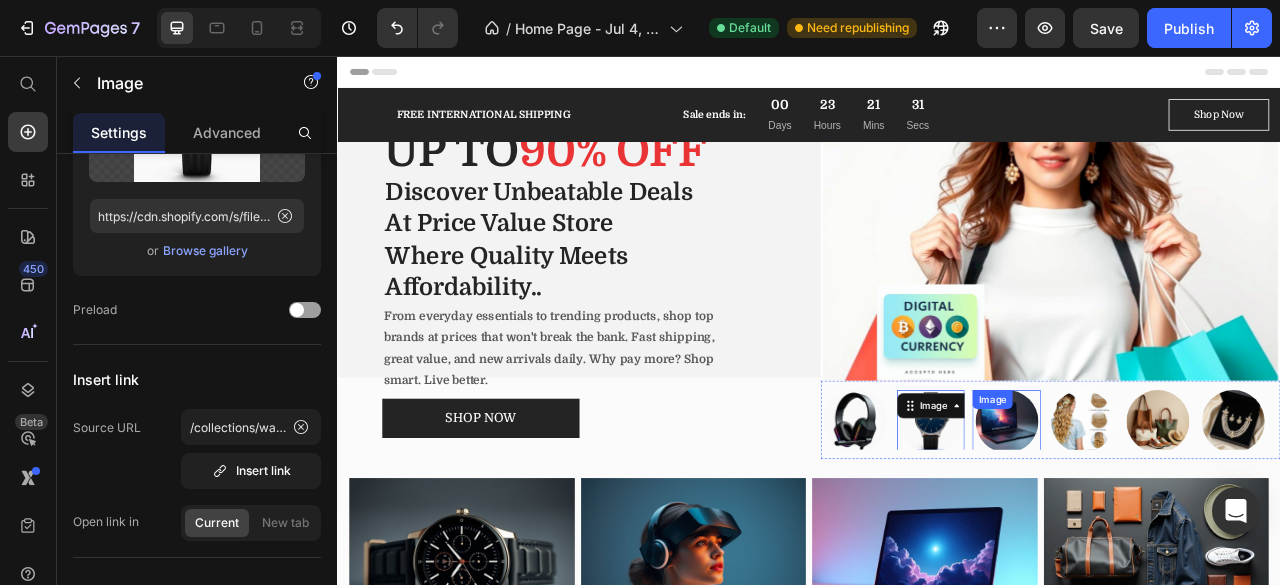click at bounding box center (1188, 521) 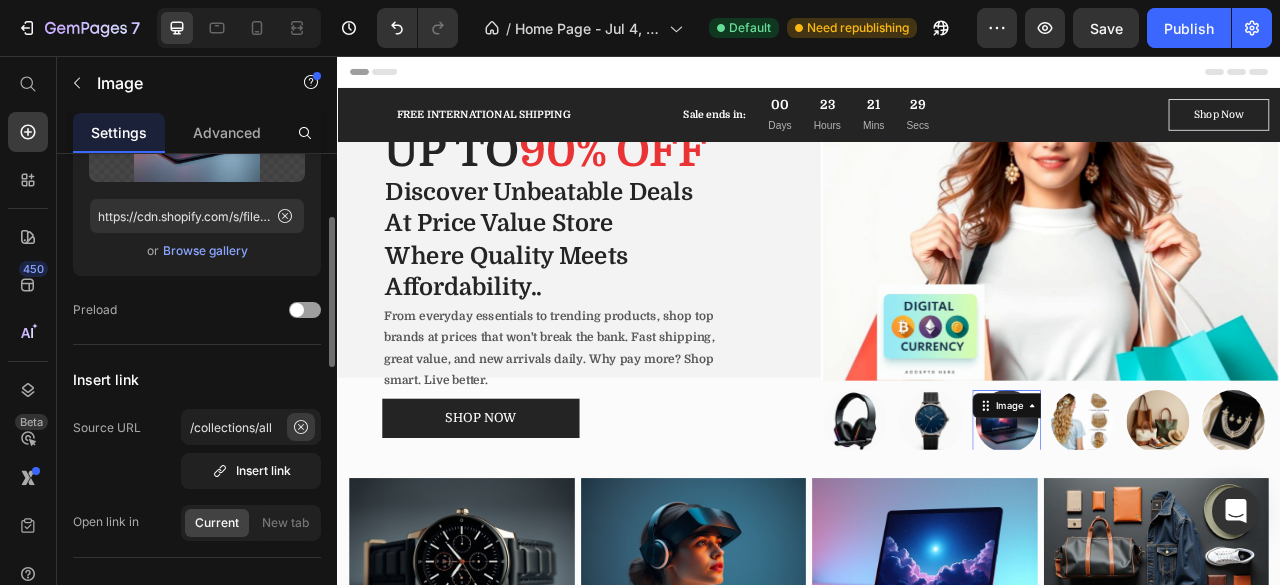 click 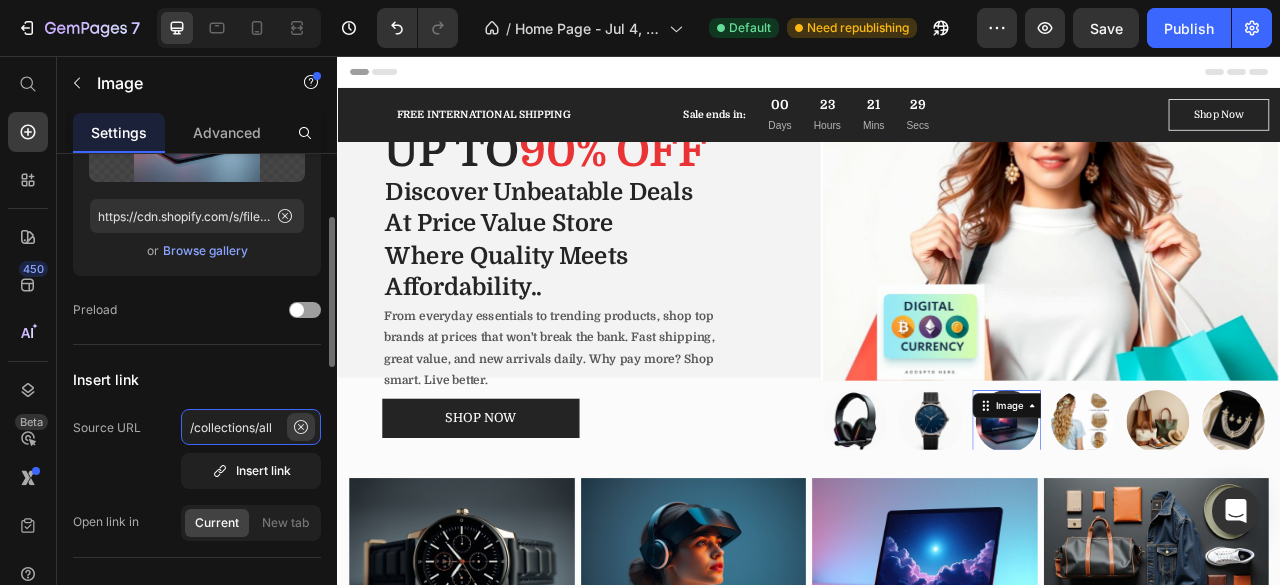 type 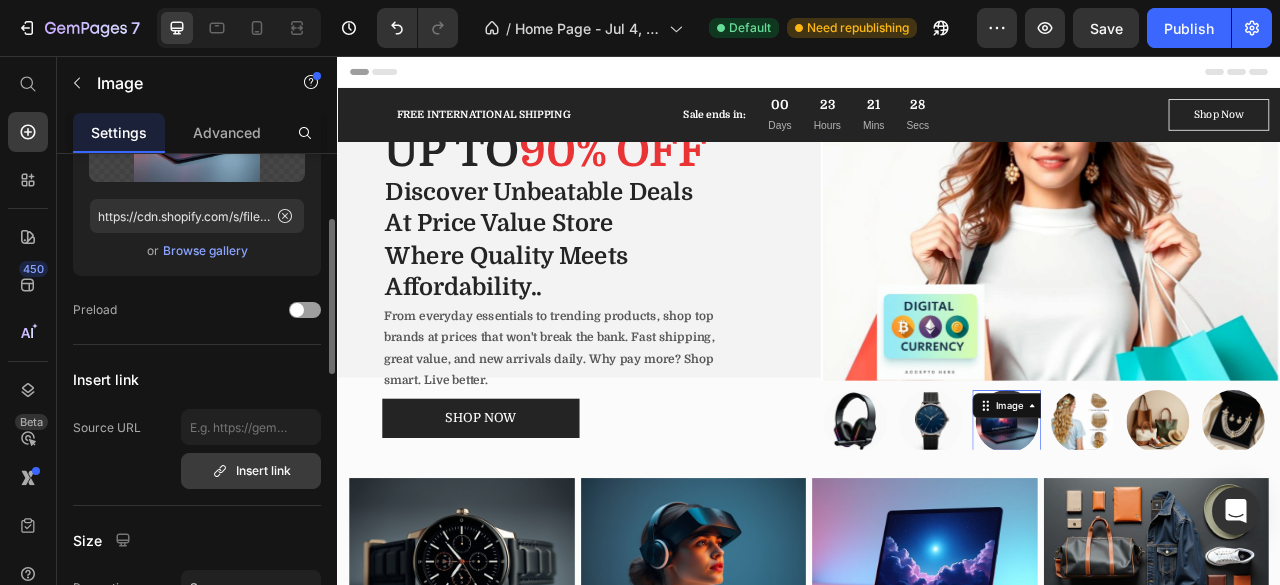 click on "Insert link" at bounding box center (251, 471) 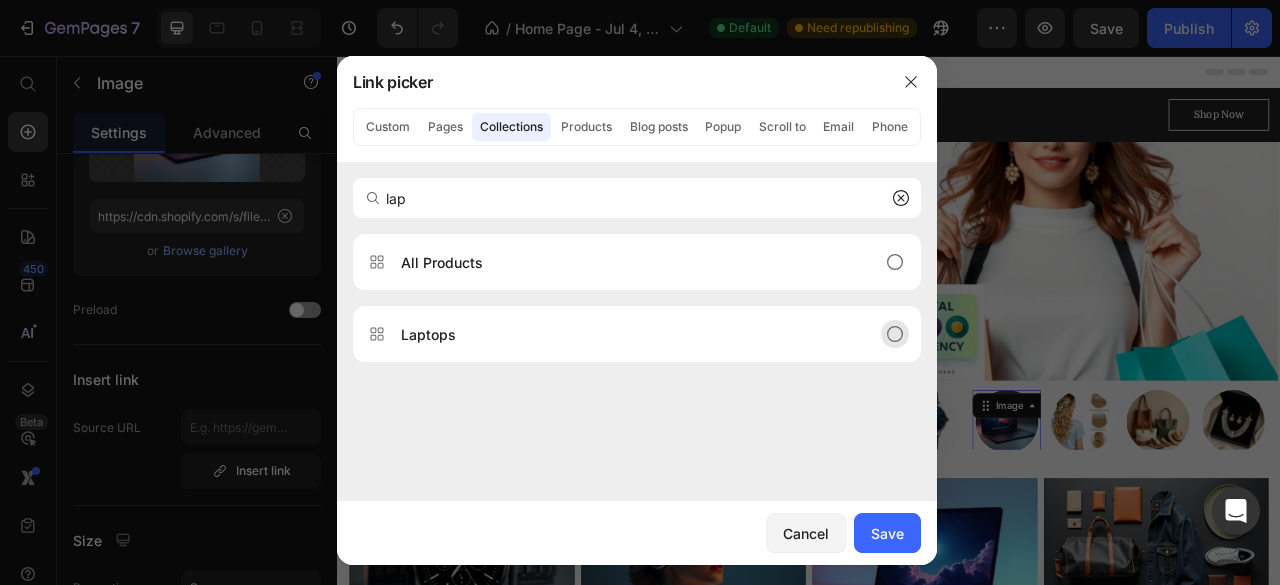 type on "lap" 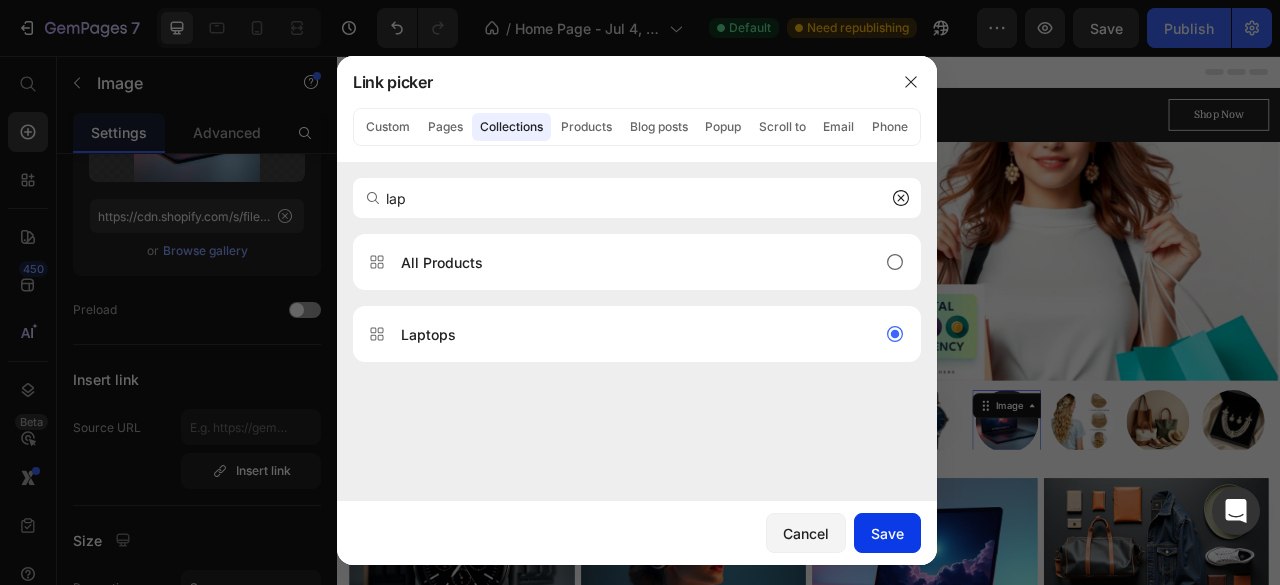 click on "Save" 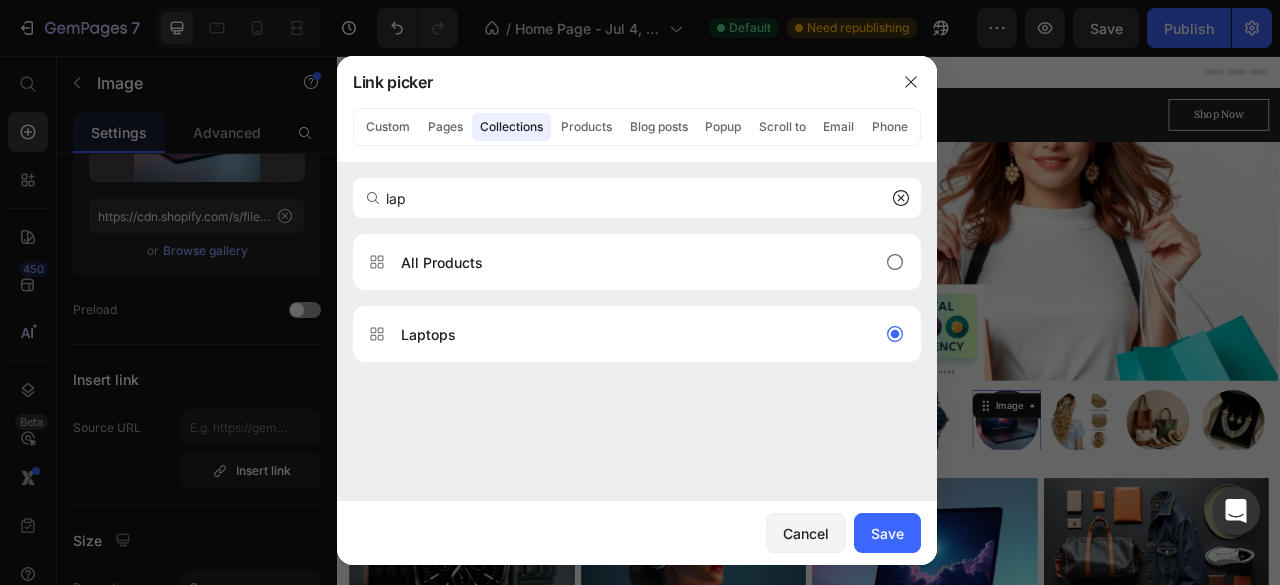 type on "/collections/laptops" 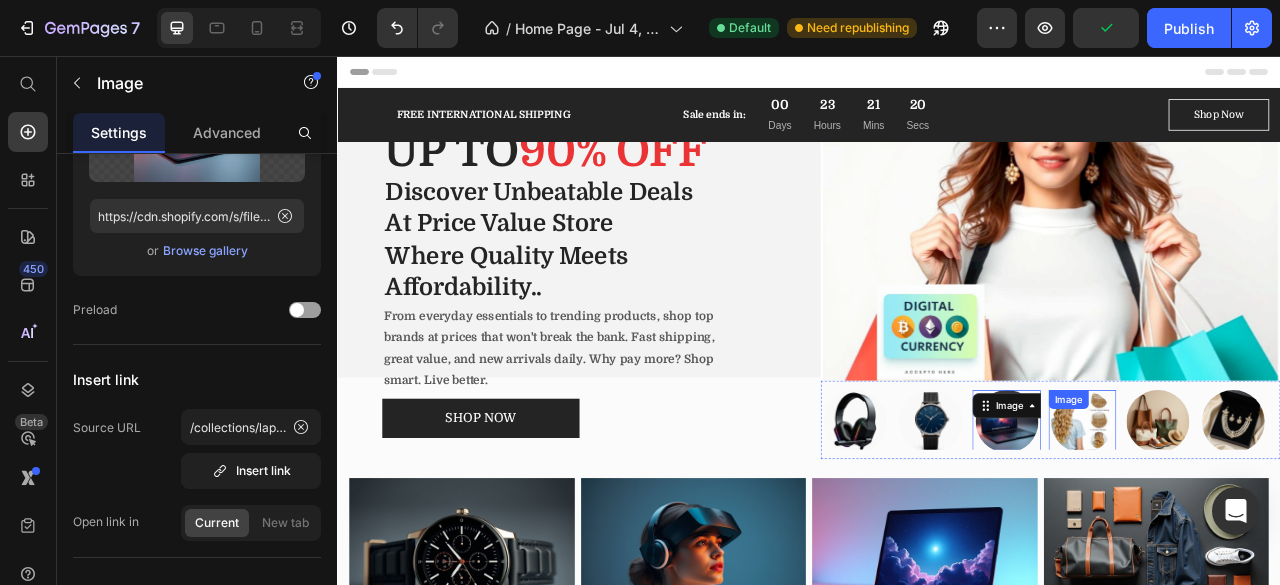 click at bounding box center [1285, 521] 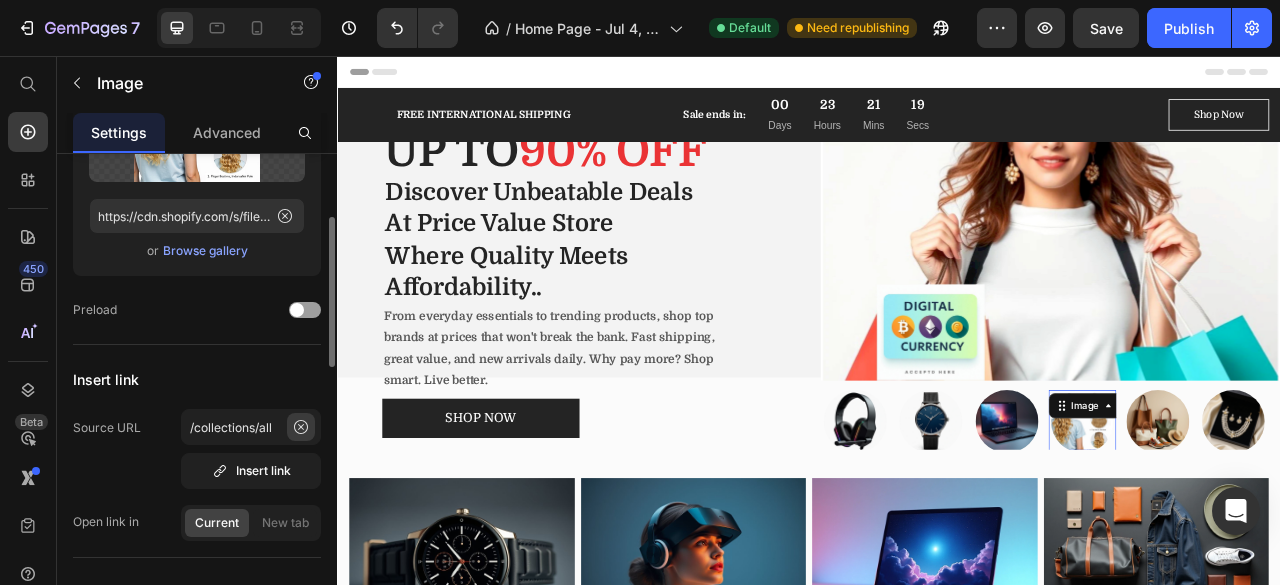 click 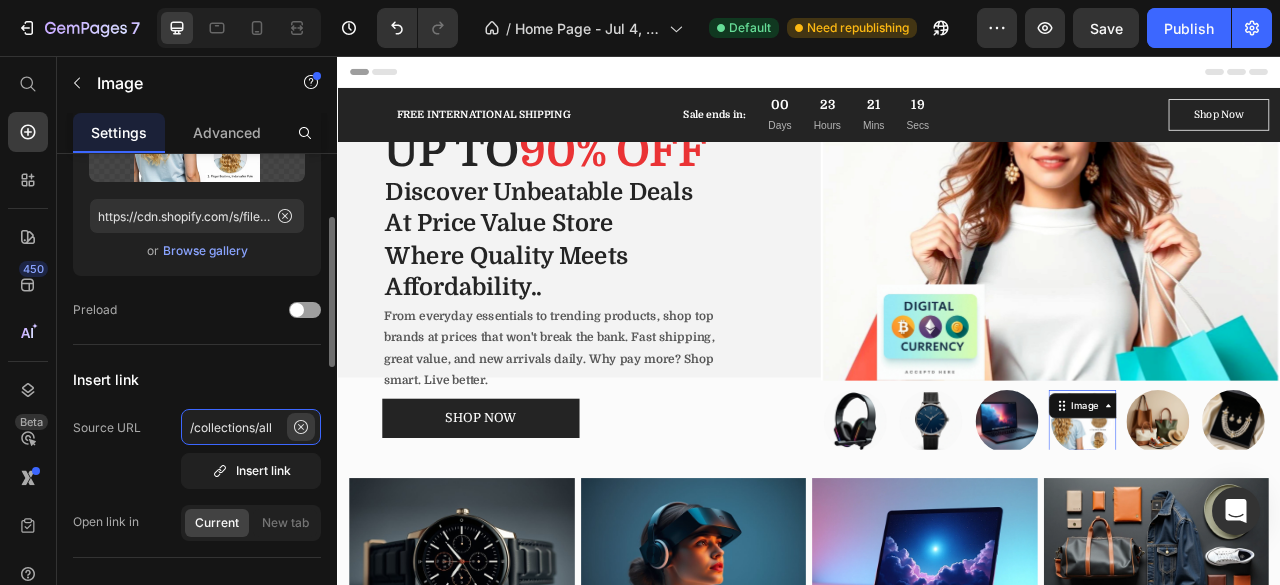 type 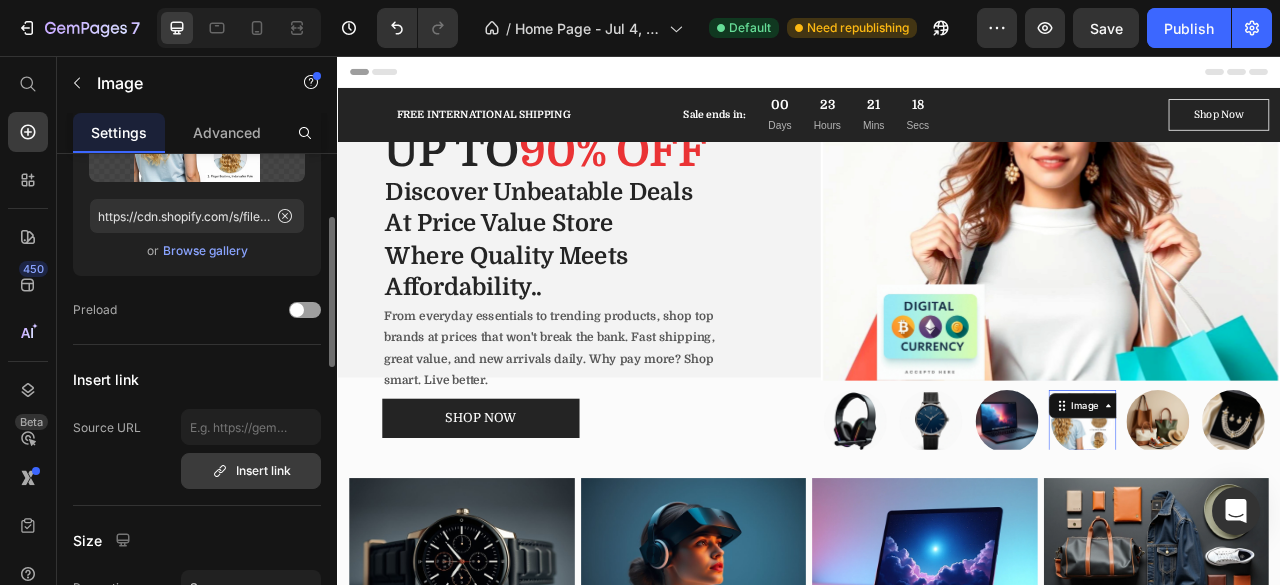 click on "Insert link" at bounding box center (251, 471) 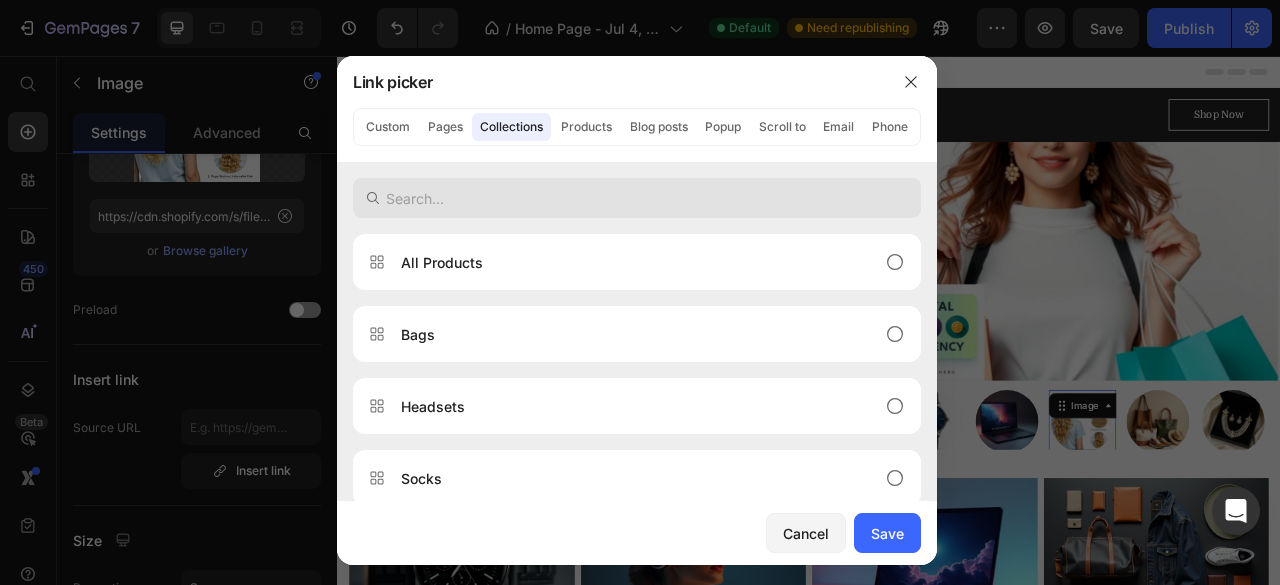 click at bounding box center (637, 198) 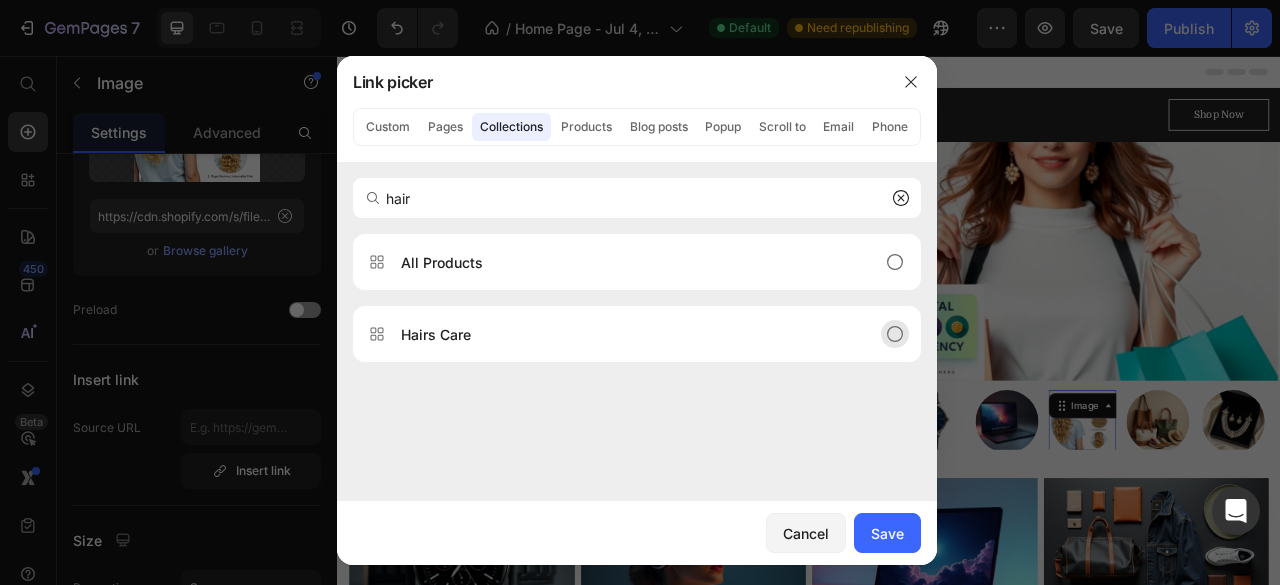 type on "hair" 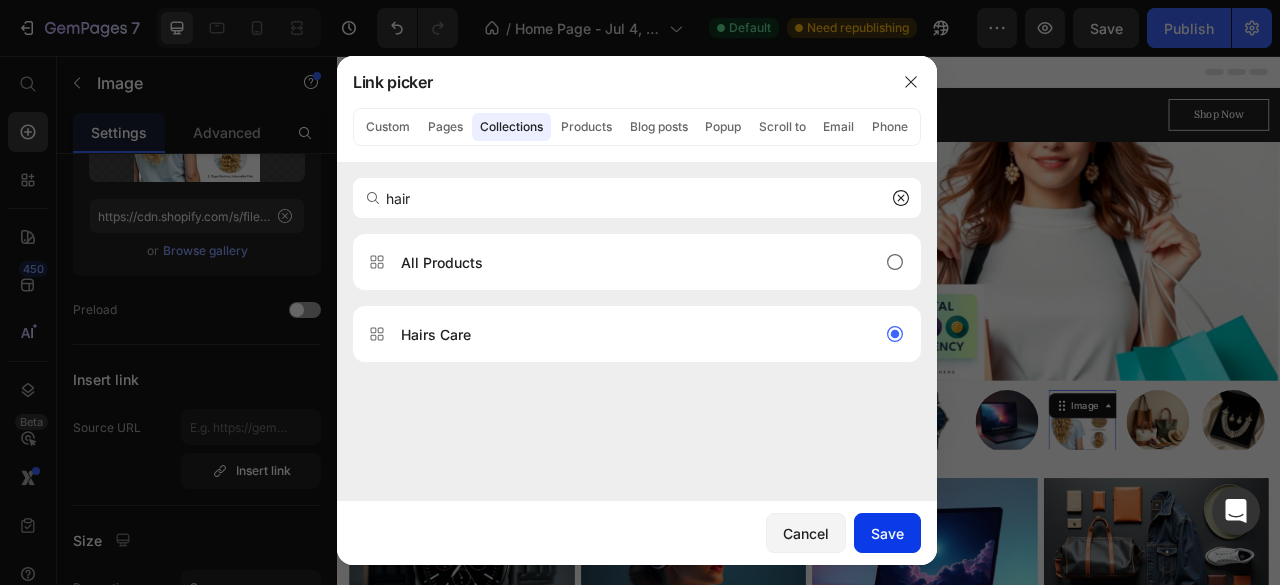 click on "Save" 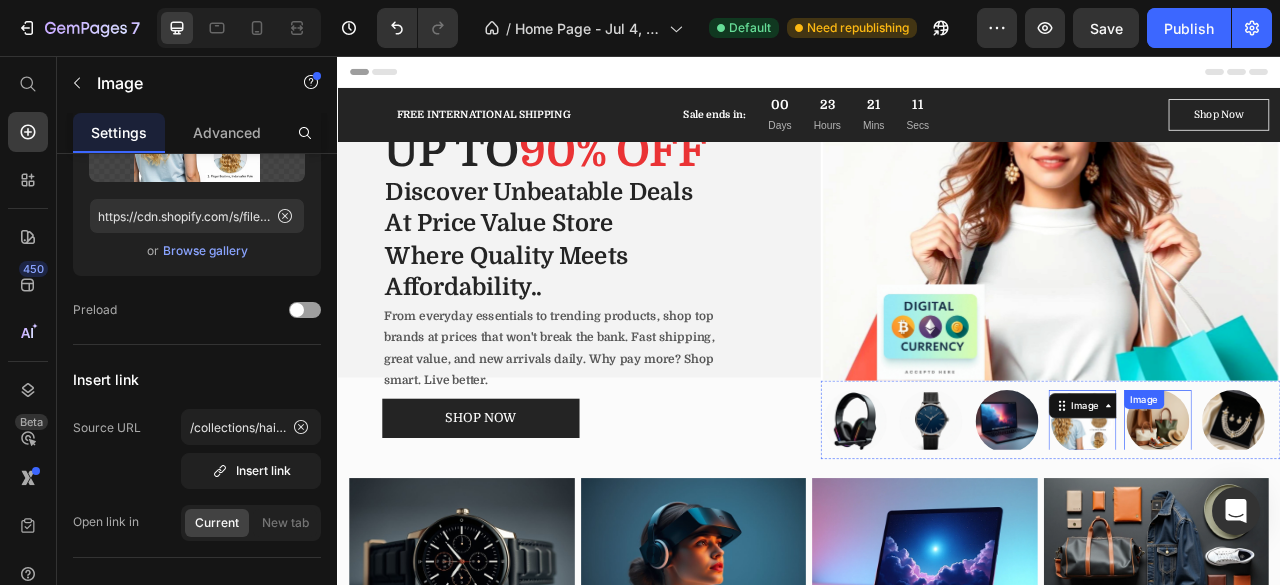click at bounding box center (1381, 521) 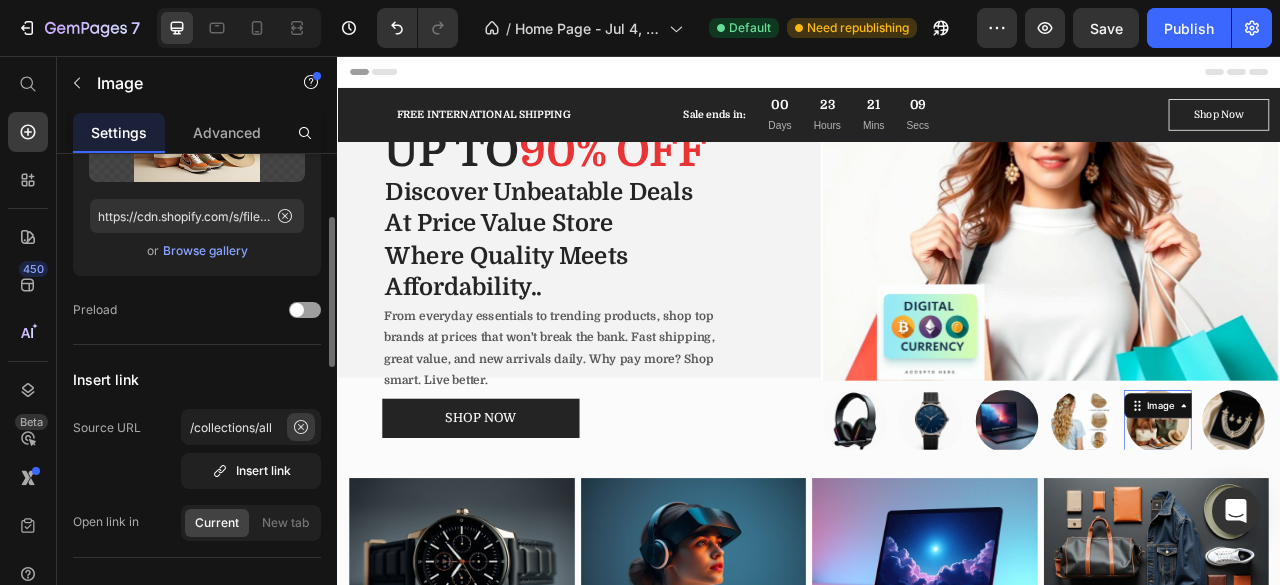 click 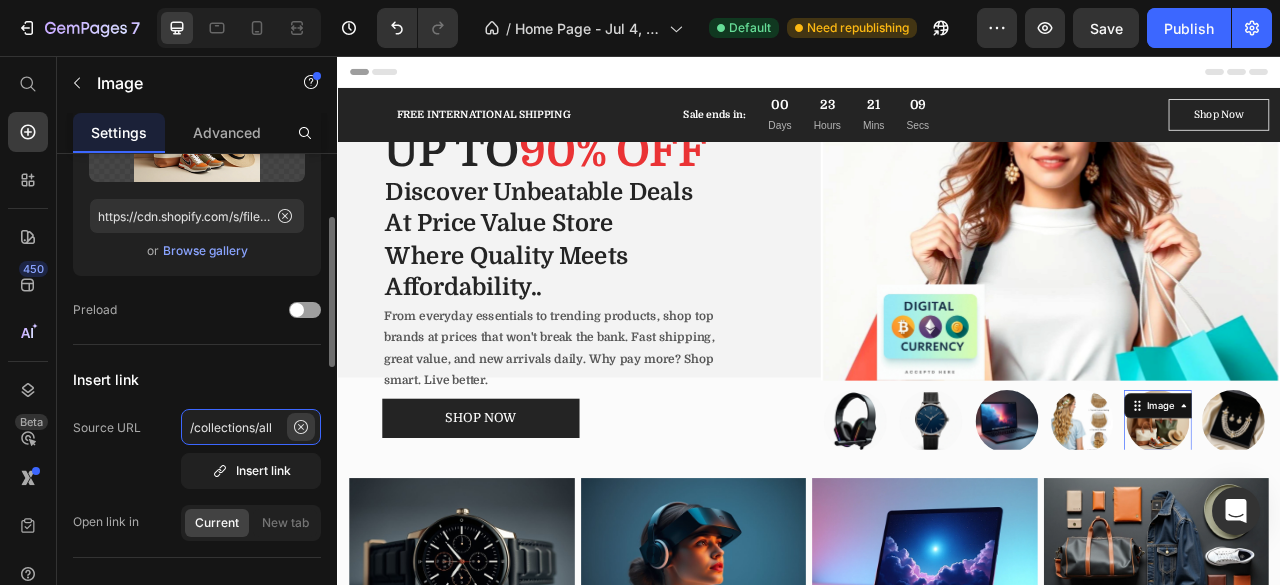 type 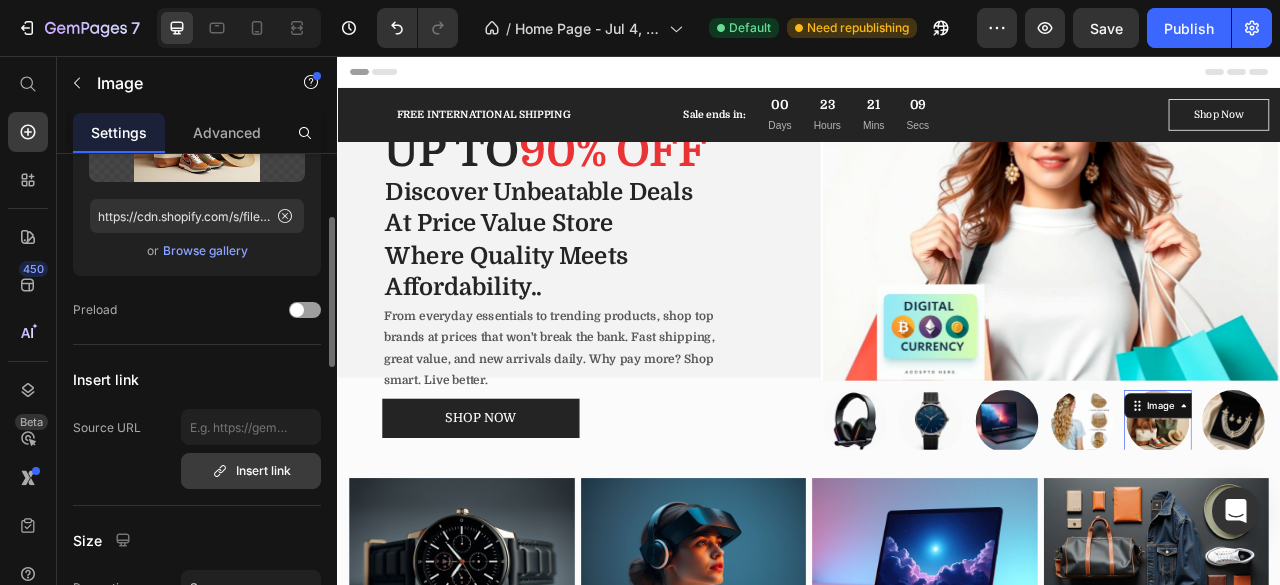 click on "Insert link" at bounding box center [251, 471] 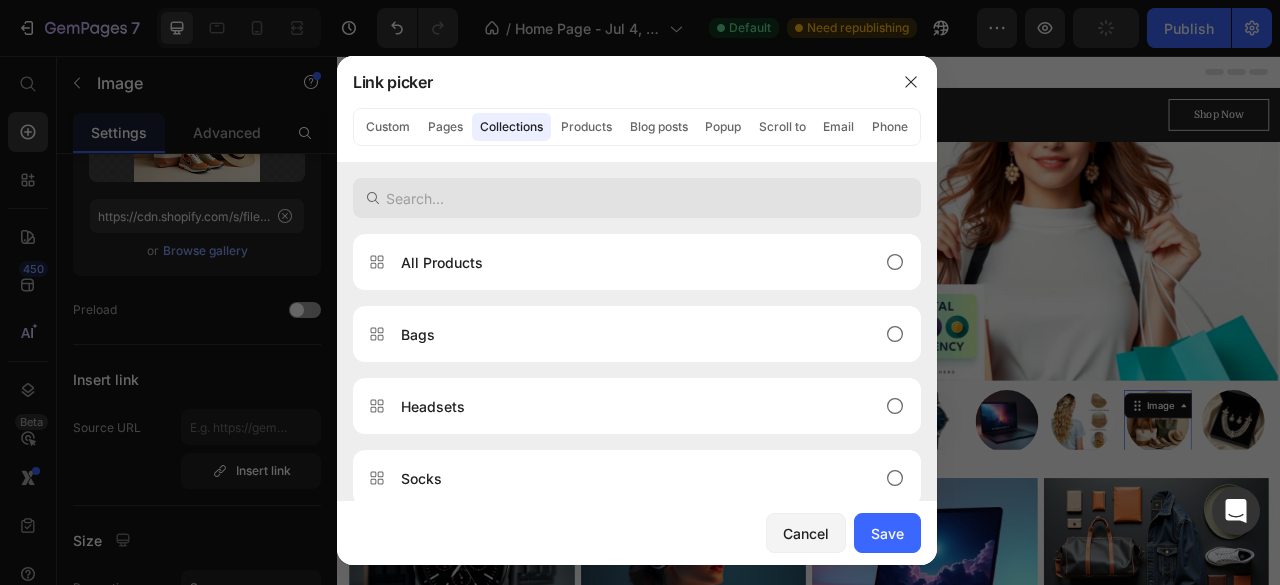 click at bounding box center (637, 198) 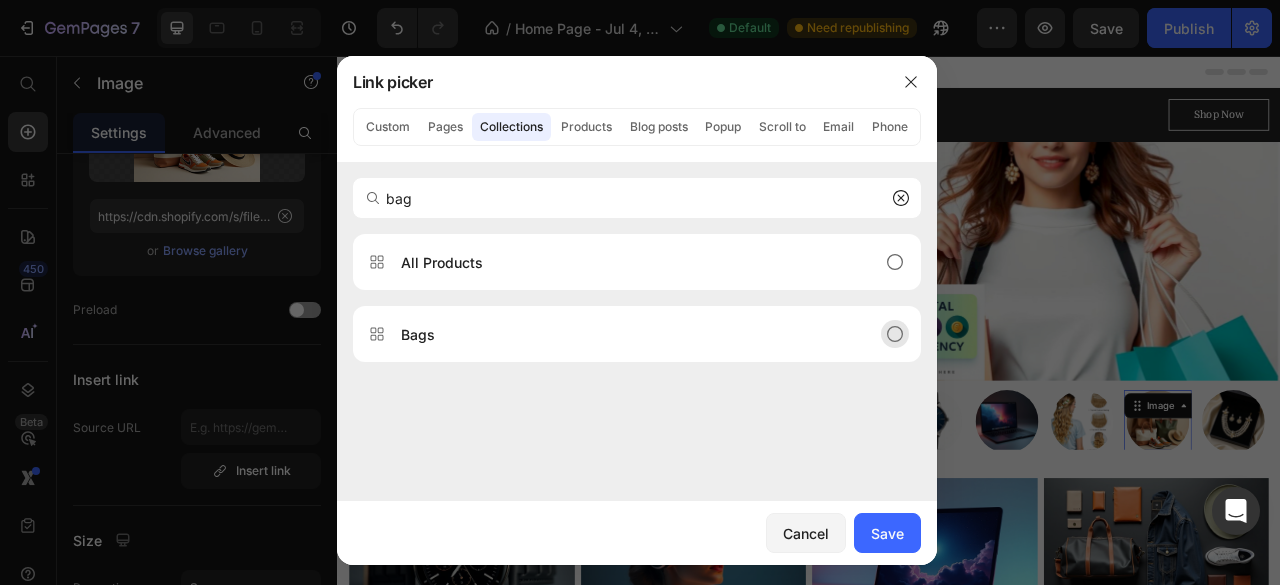 type on "bag" 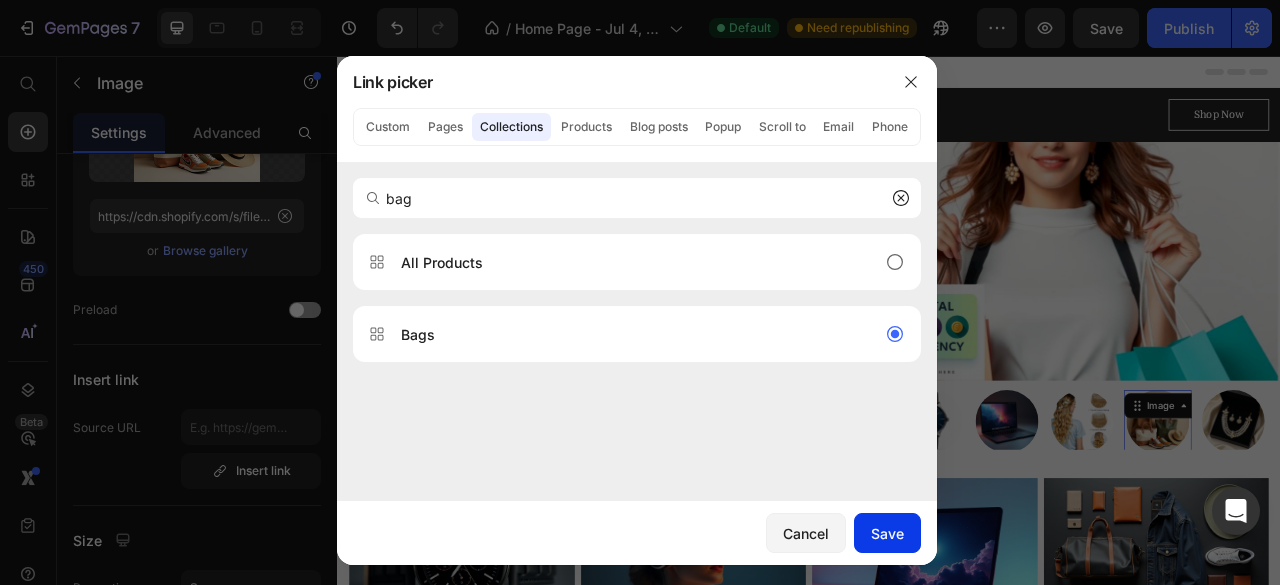 click on "Save" at bounding box center [887, 533] 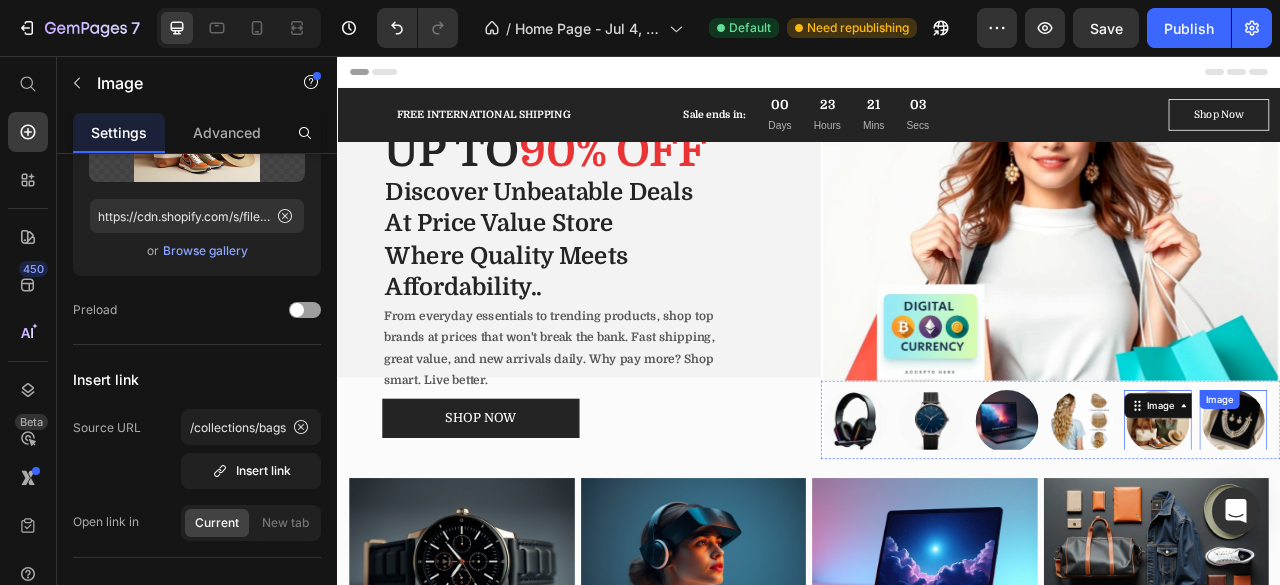 click at bounding box center (1477, 521) 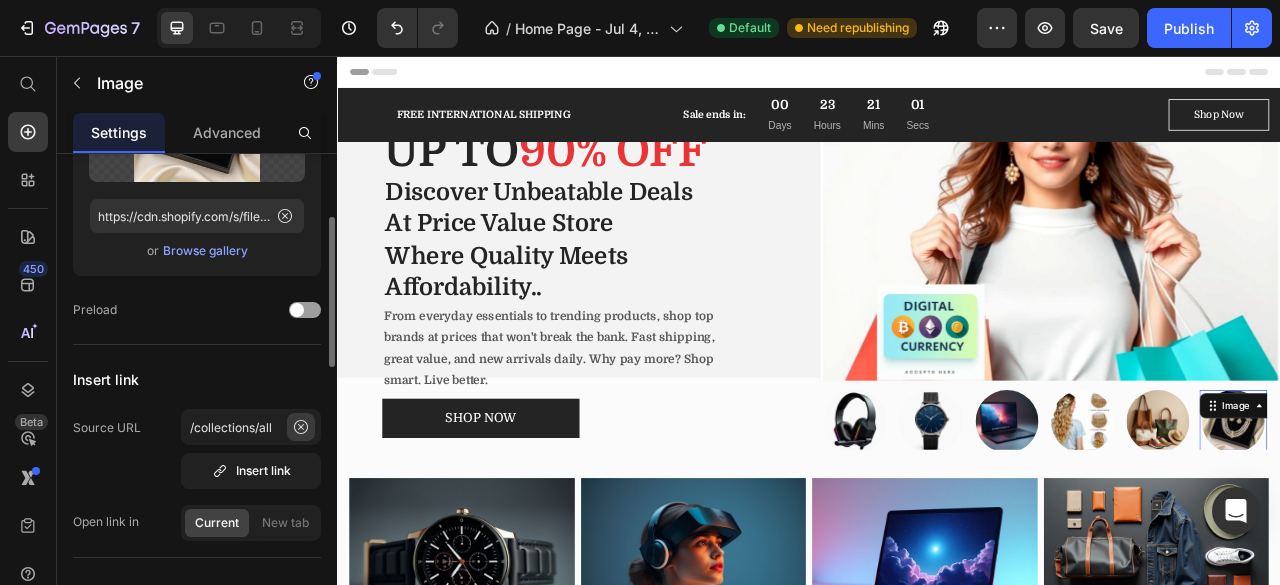 click 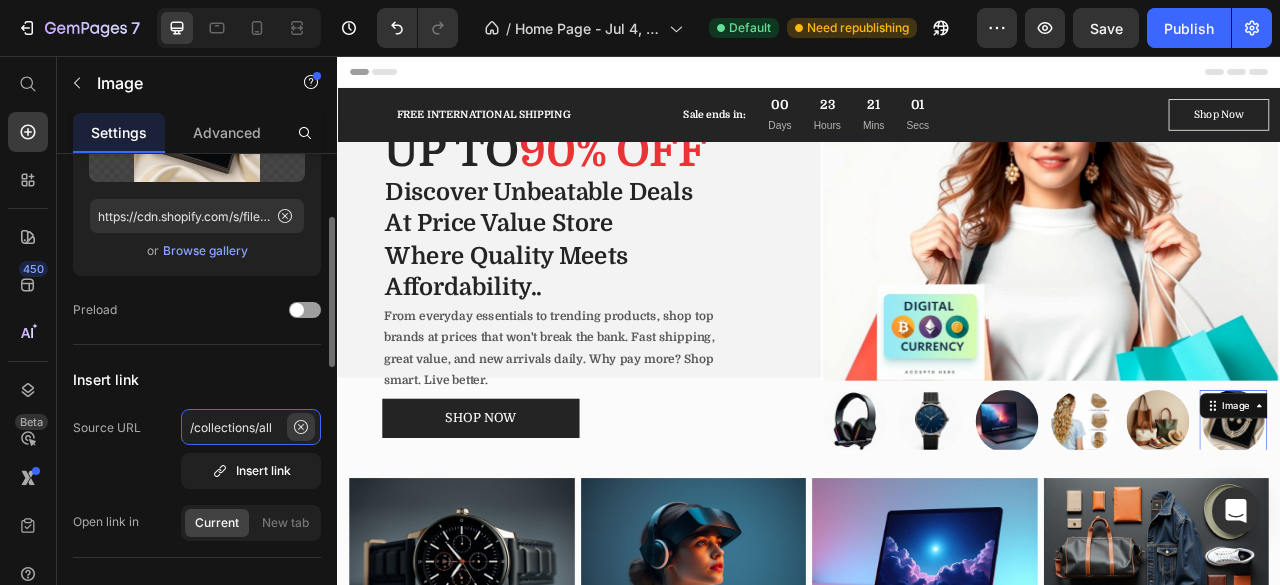 type 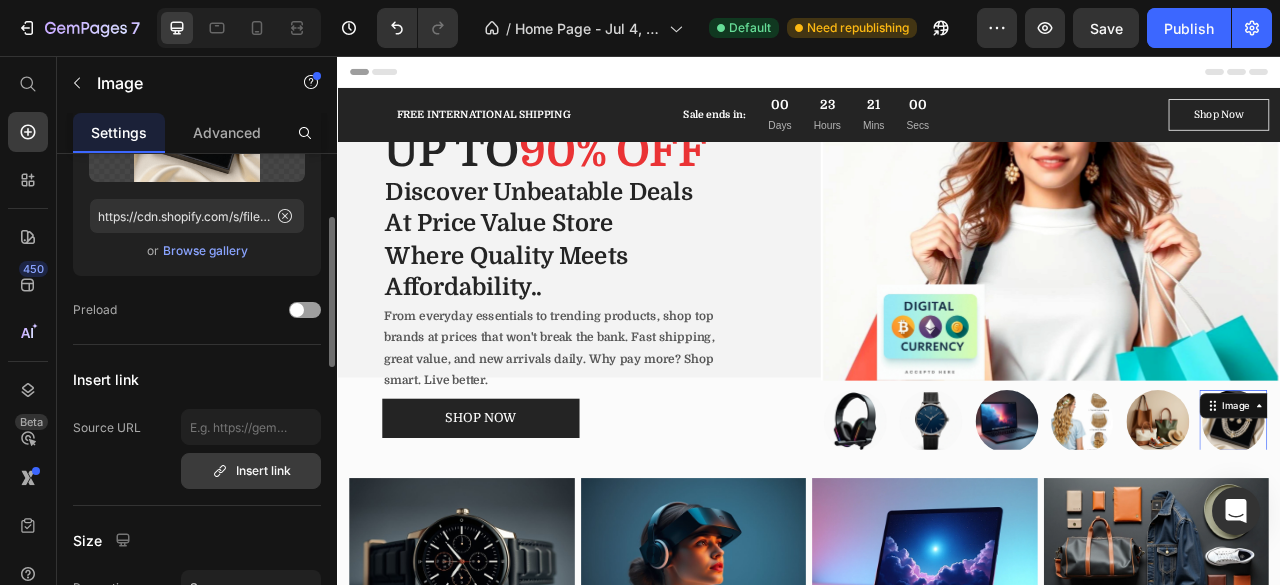click on "Insert link" at bounding box center (251, 471) 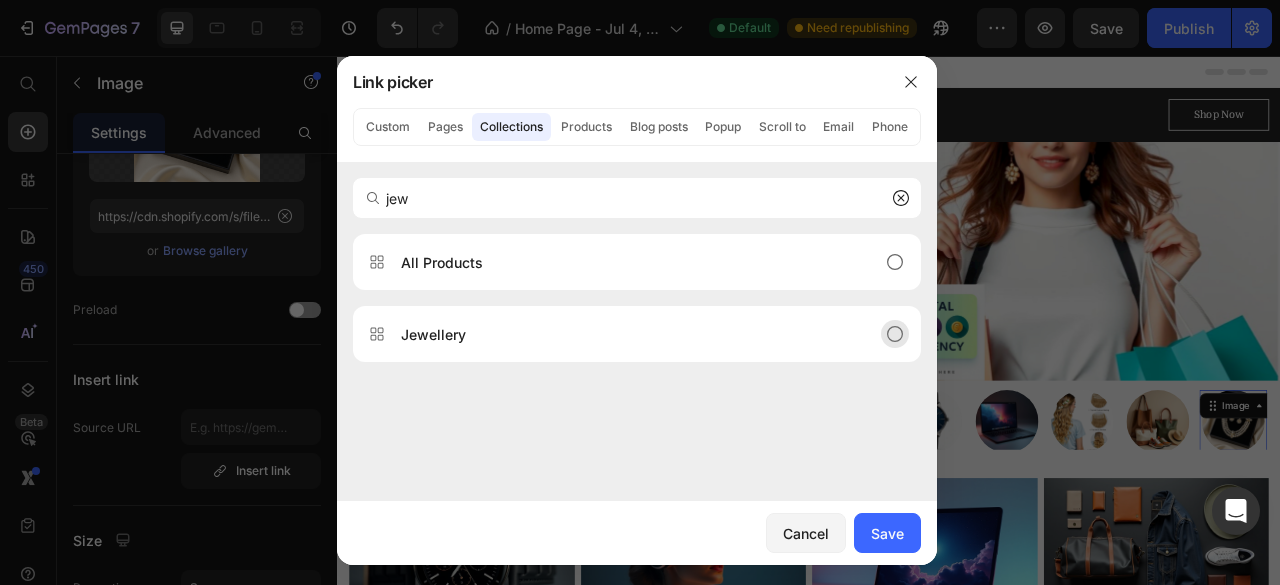 type on "jew" 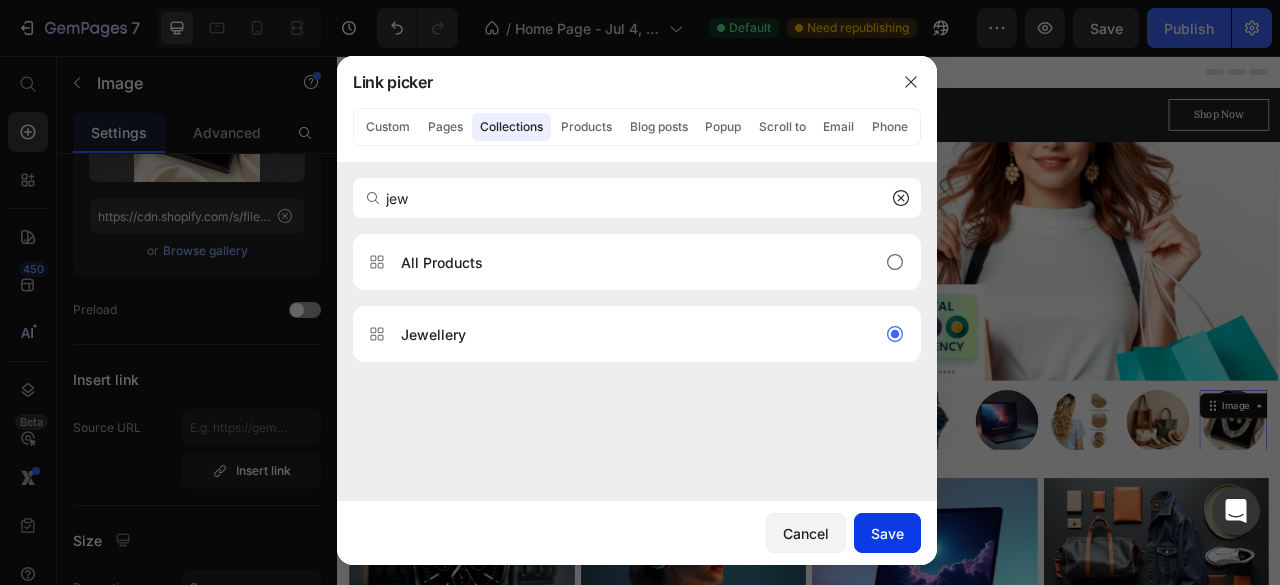 click on "Save" 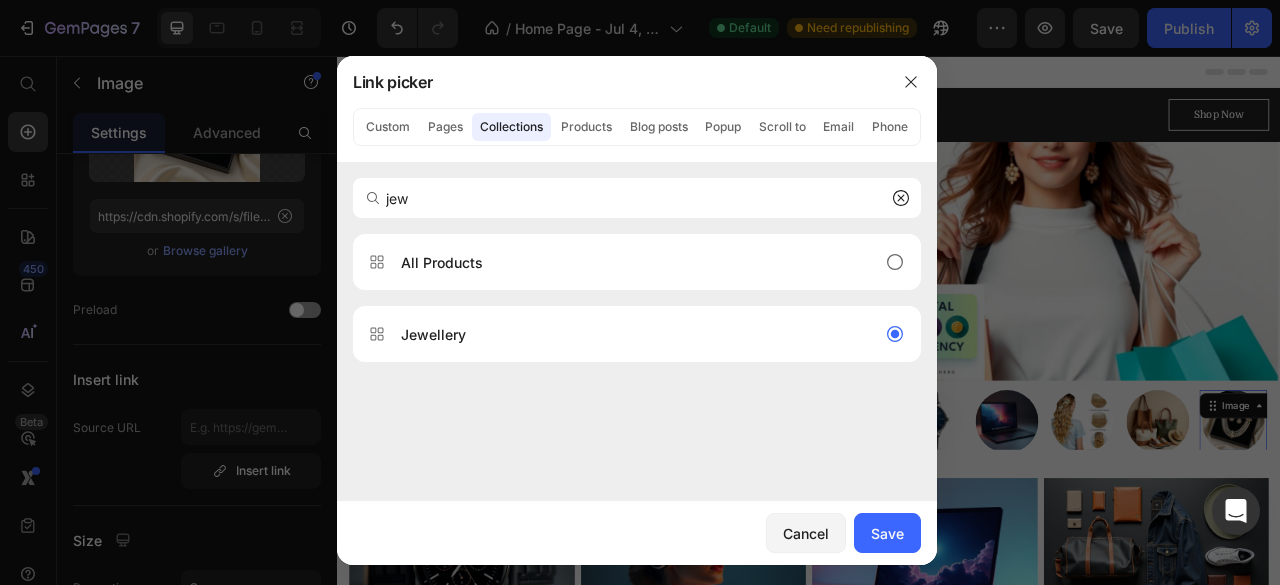 type on "/collections/jewellery" 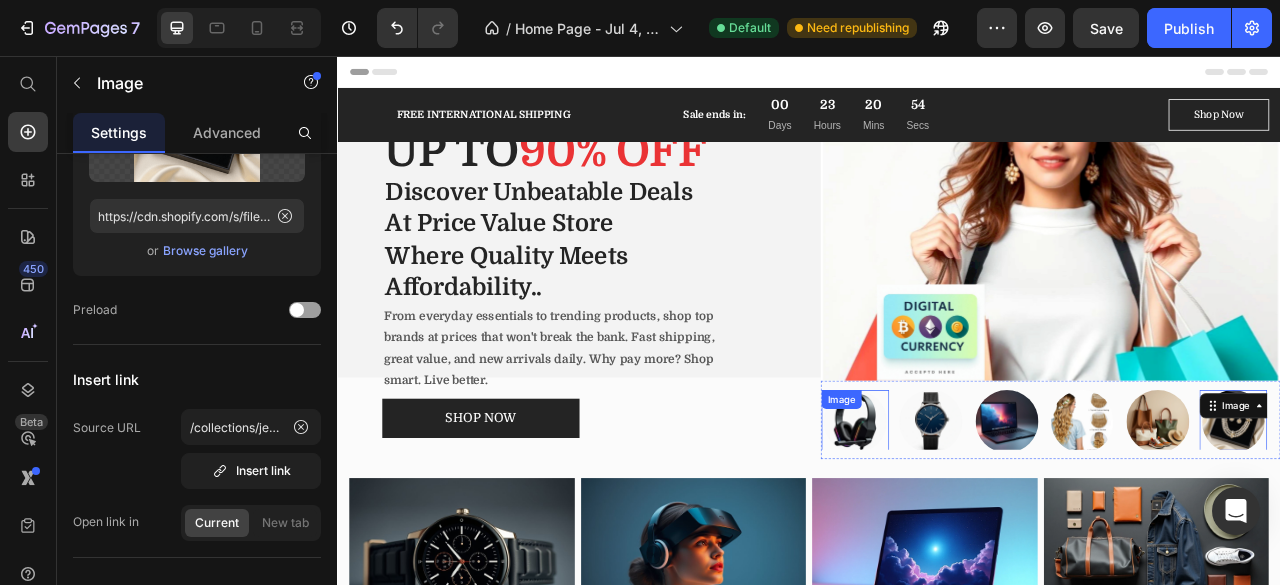 click at bounding box center (996, 521) 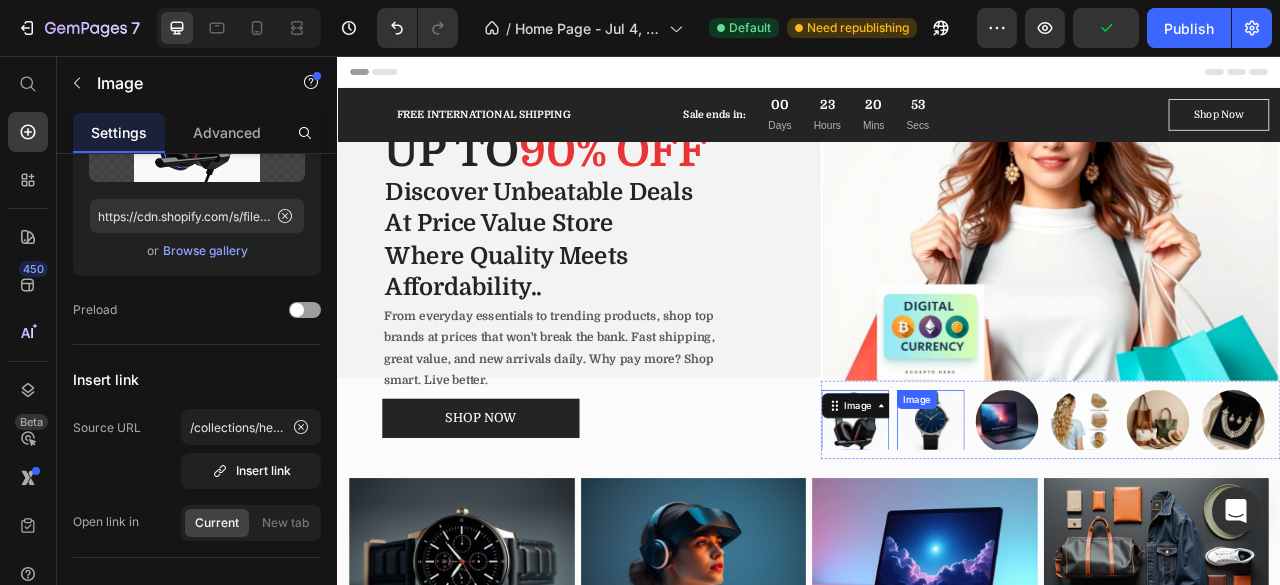 click at bounding box center (1092, 521) 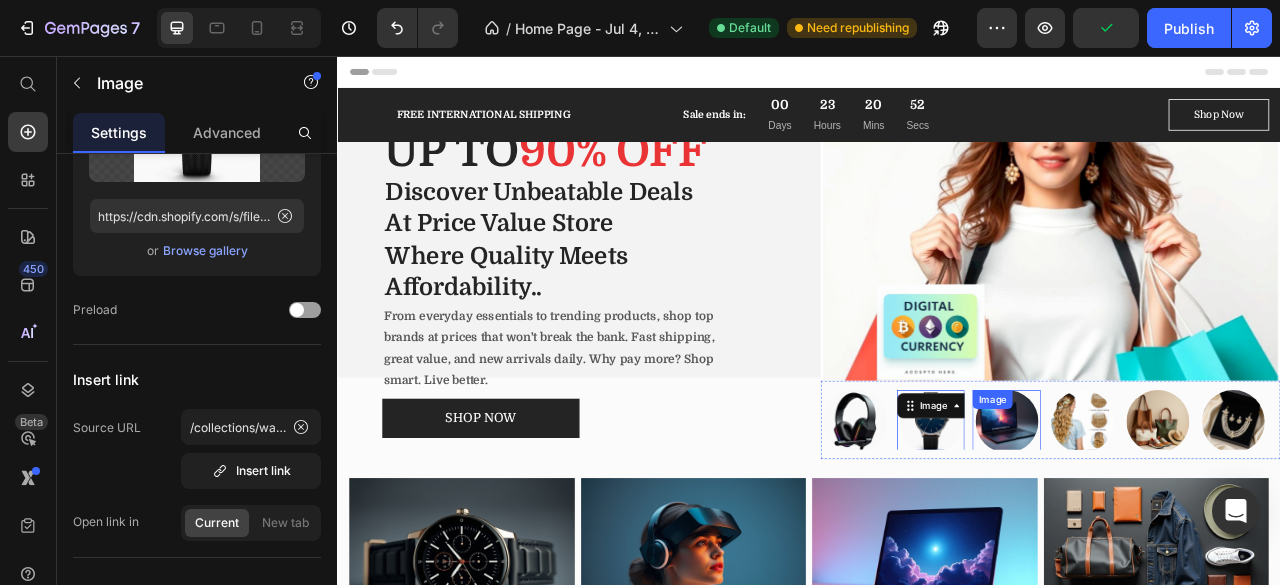 click at bounding box center (1188, 521) 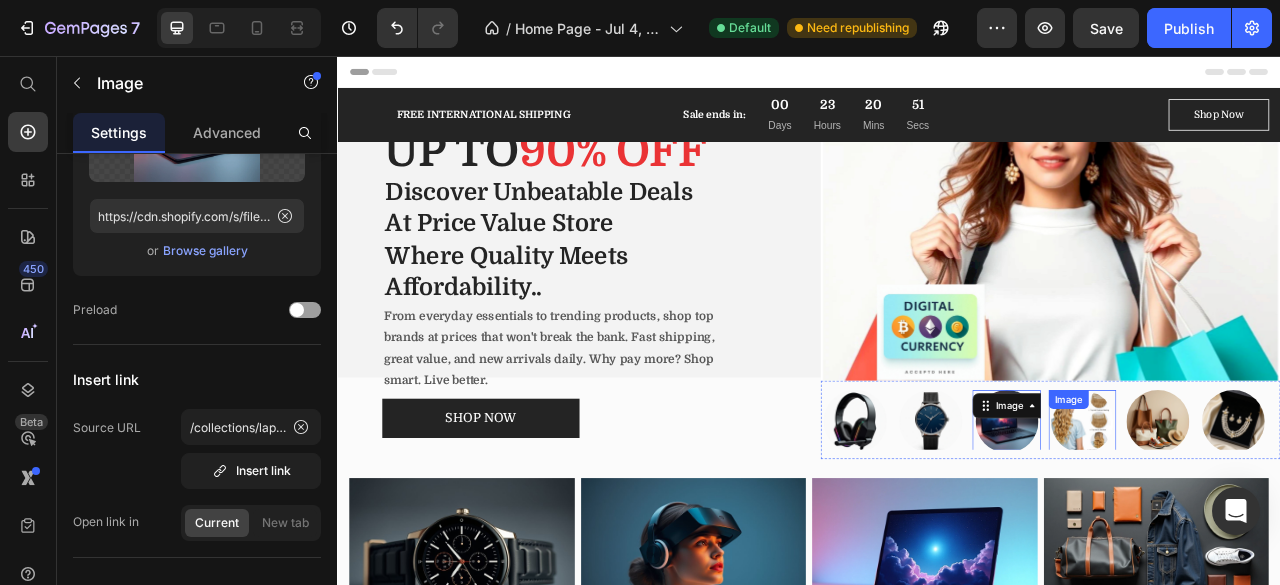 click at bounding box center (1285, 521) 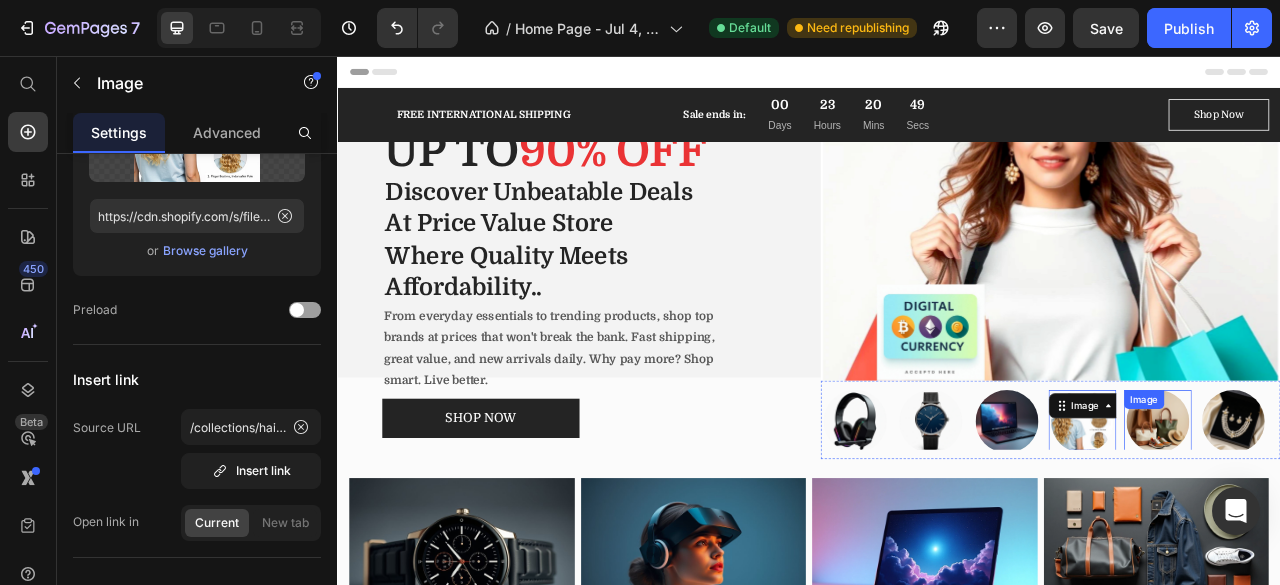 click at bounding box center (1381, 521) 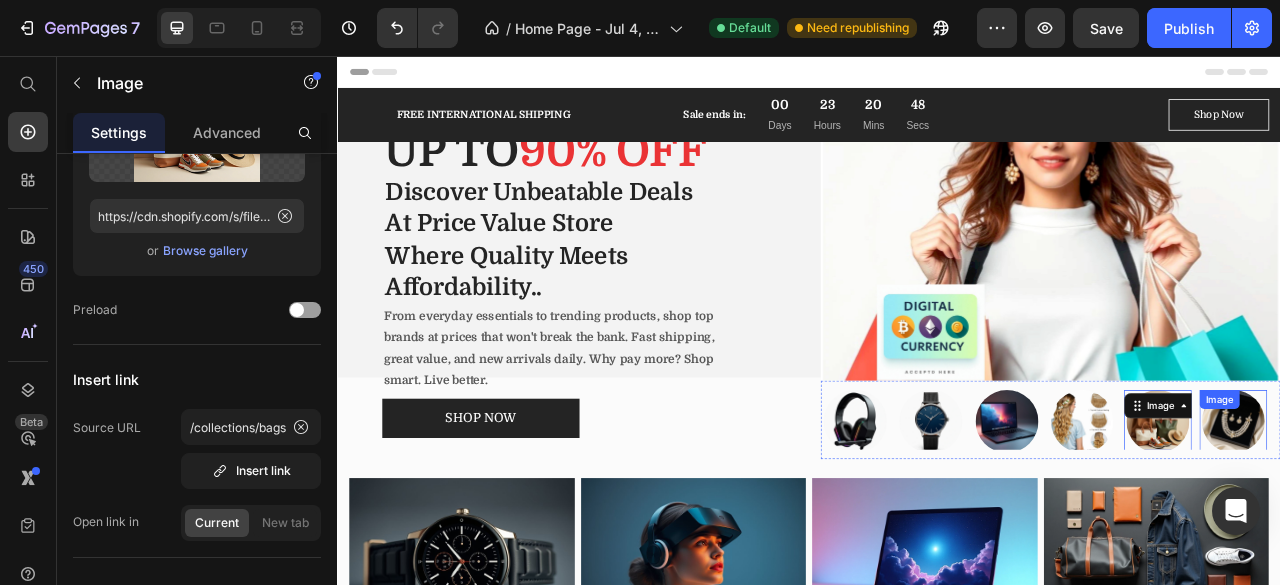 click at bounding box center [1477, 521] 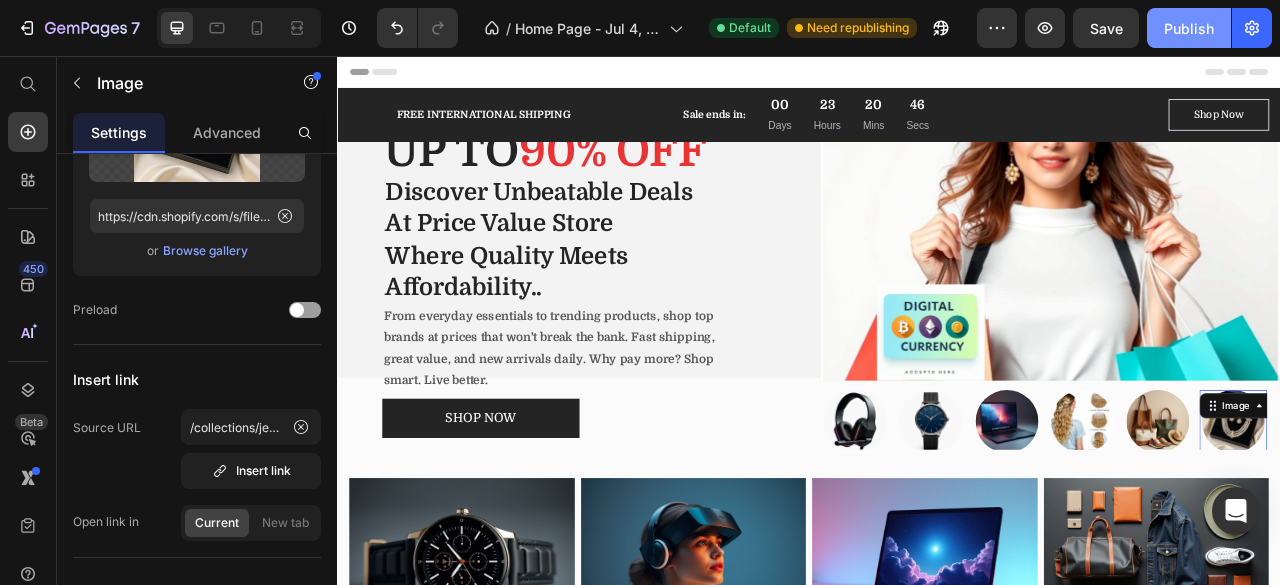 click on "Publish" at bounding box center (1189, 28) 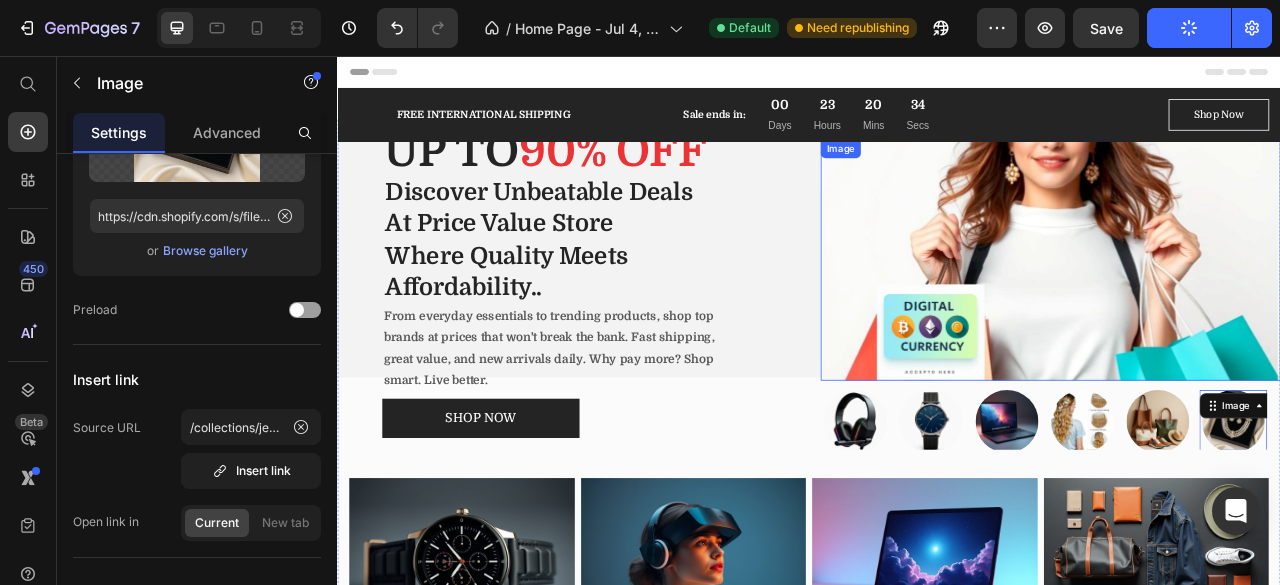 click at bounding box center (1244, 315) 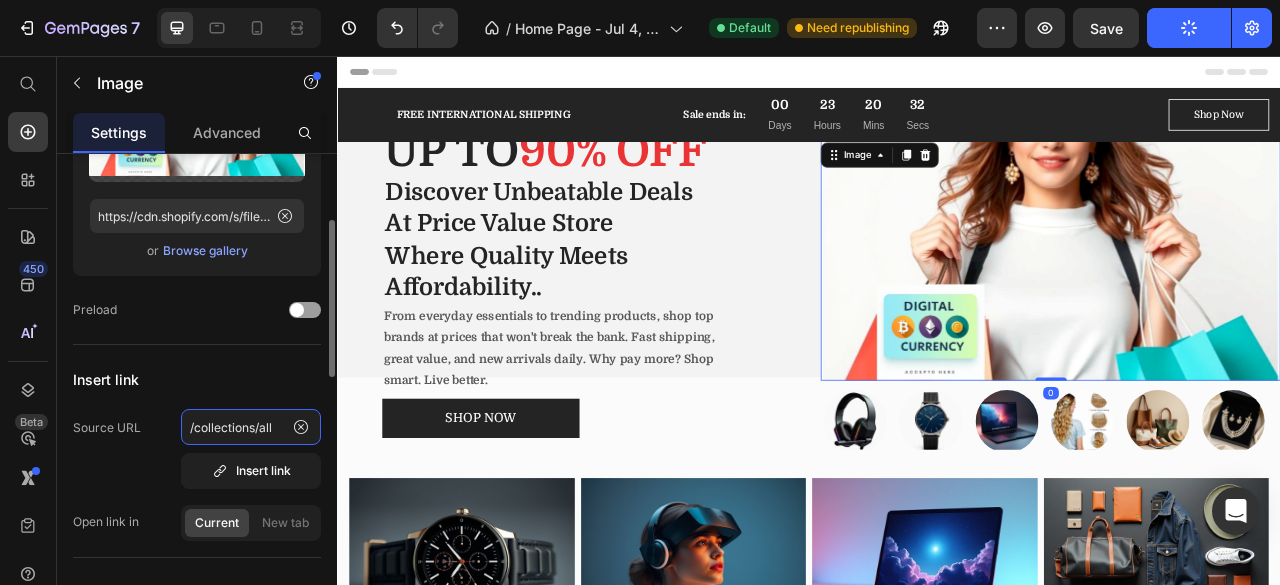click on "/collections/all" 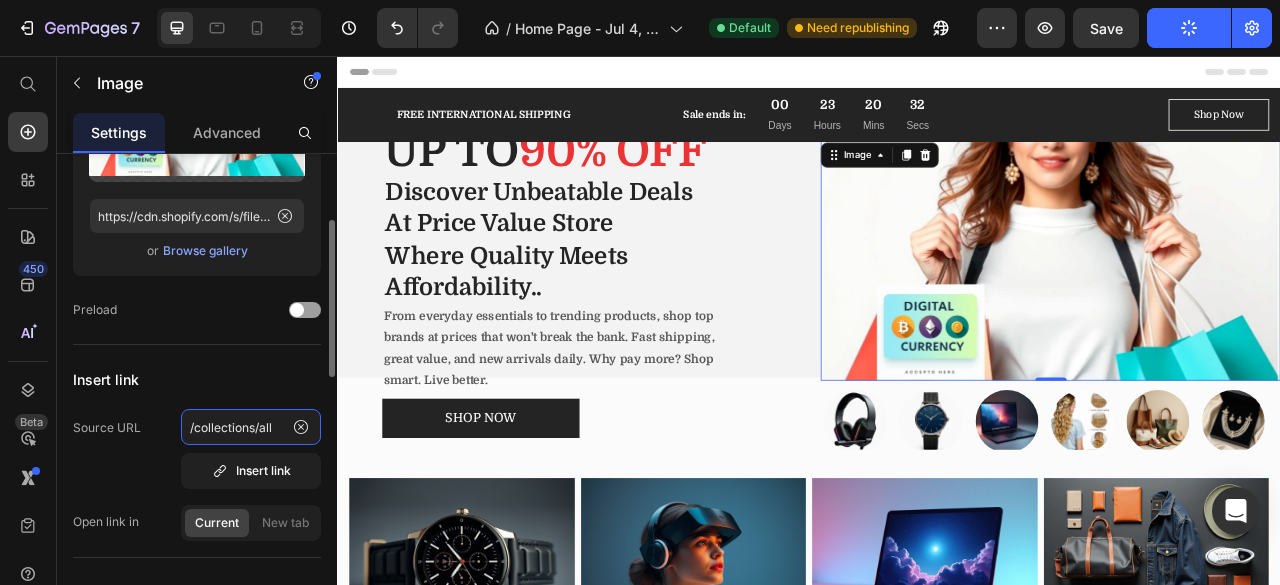 click on "/collections/all" 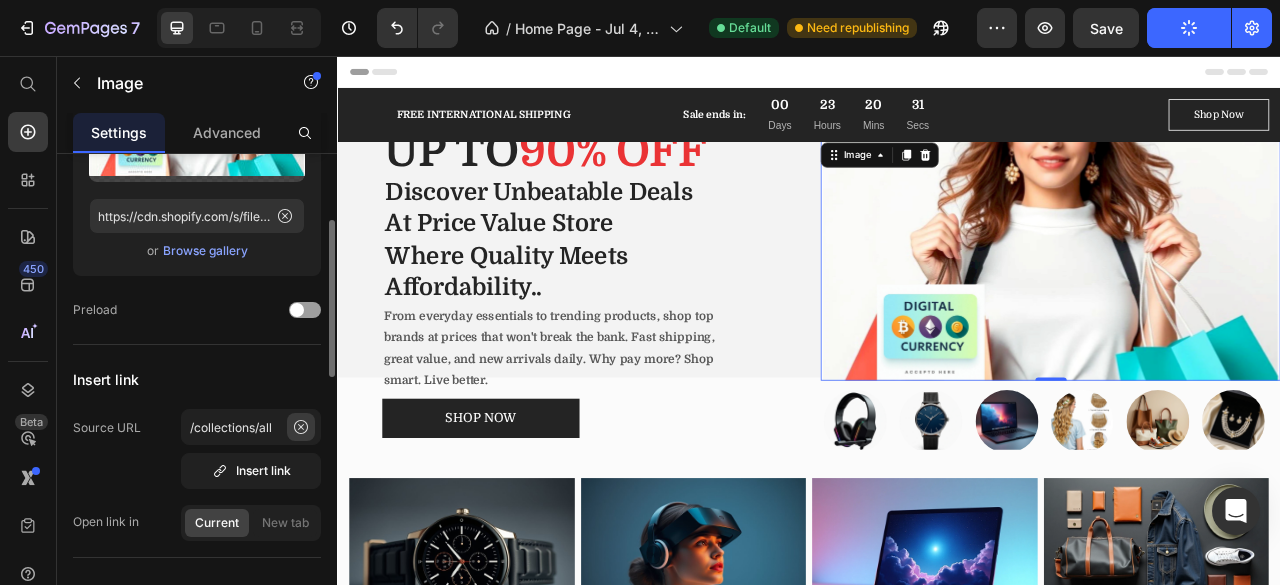 click 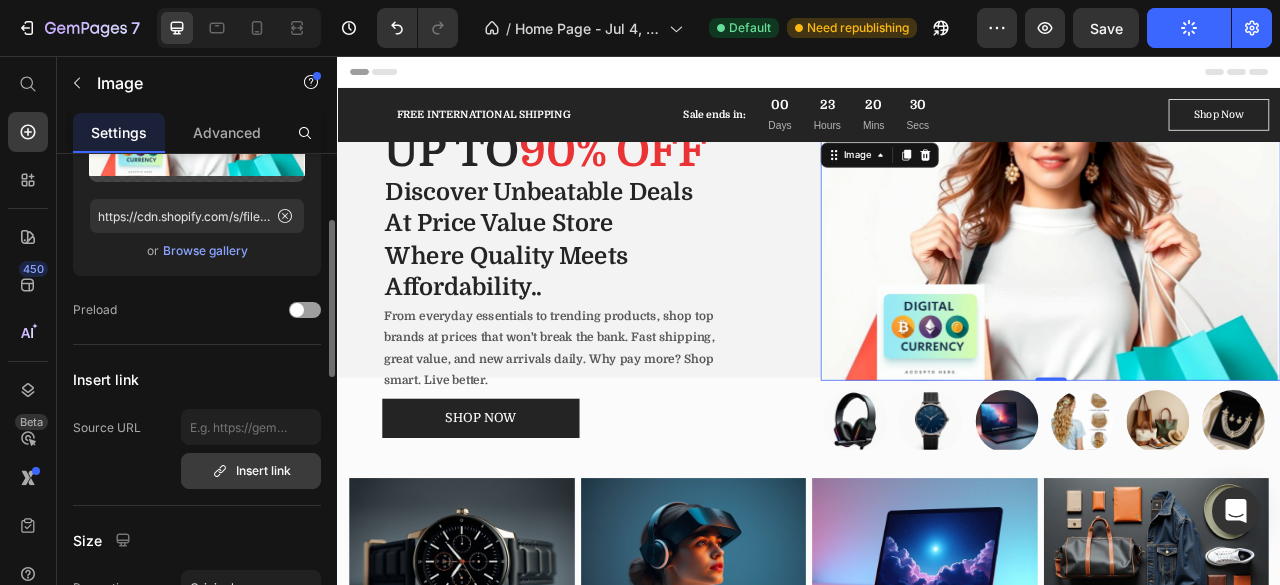 click on "Insert link" at bounding box center (251, 471) 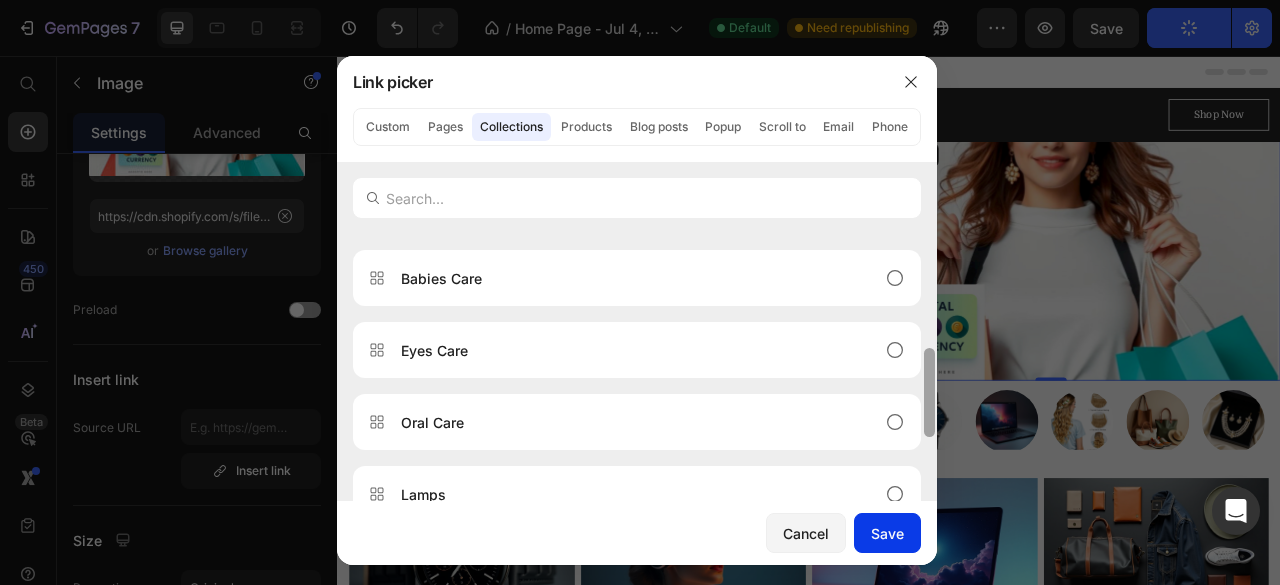 drag, startPoint x: 932, startPoint y: 297, endPoint x: 914, endPoint y: 517, distance: 220.73514 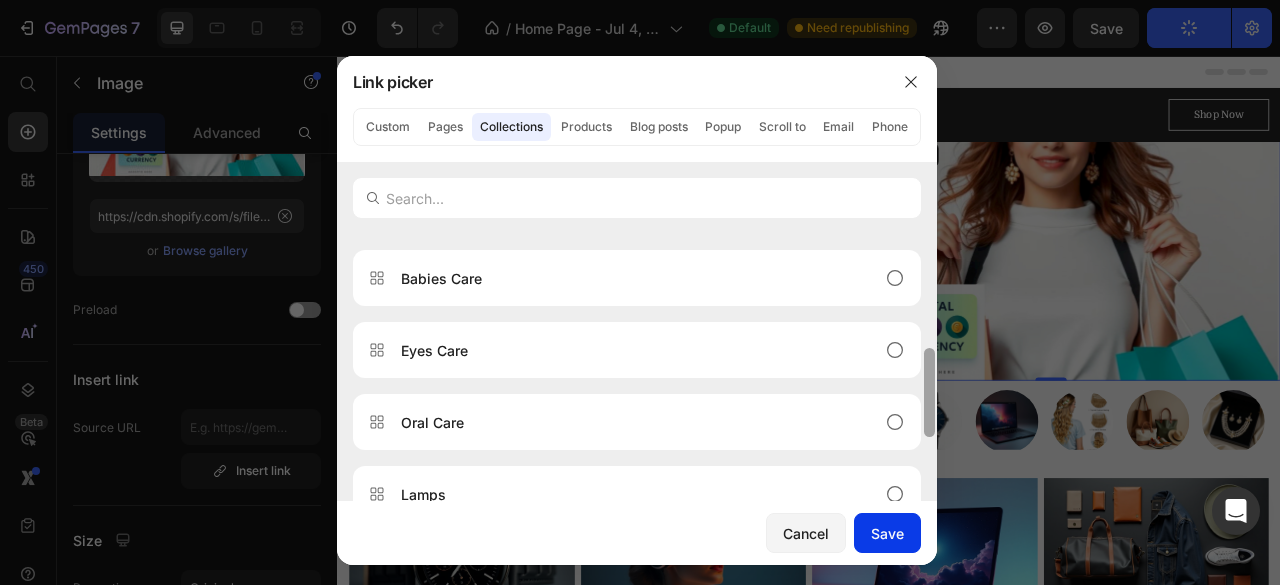 click on "Link picker Custom Pages Collections Products Blog posts Popup Scroll to Email Phone All Products Bags Headsets Socks Jewellery Hairs Care Watches Babies Care Eyes Care Oral Care Lamps Kitchen Accessories Shoes Earbuds Pajamas Abaya Perfumes Fans Sports Cart Plants Cancel Save" at bounding box center [637, 310] 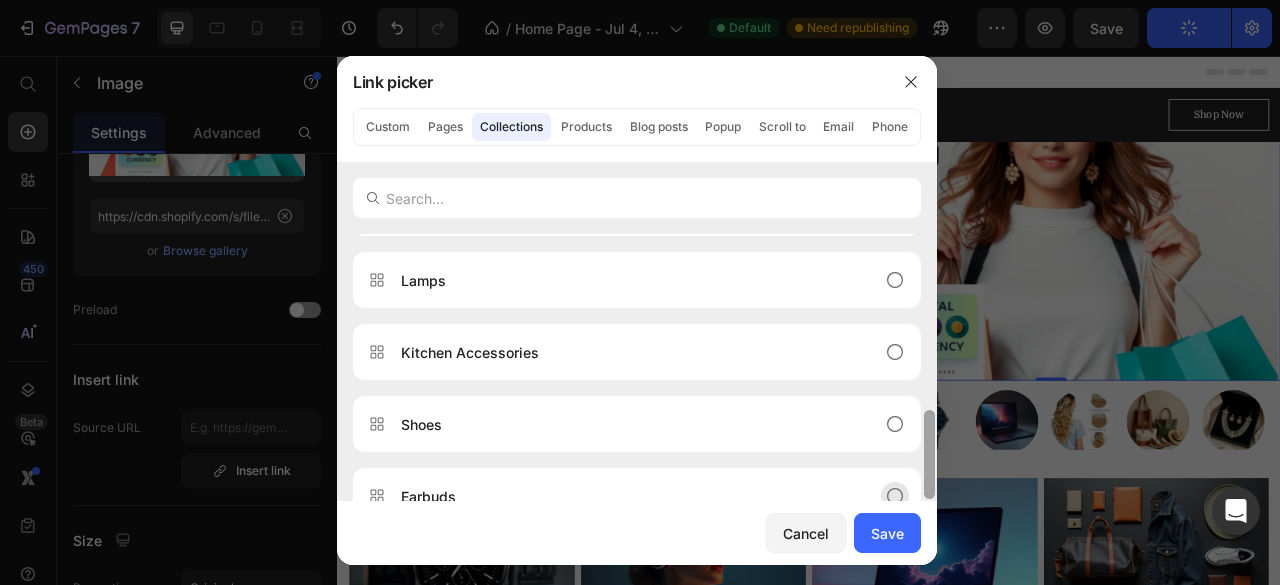 scroll, scrollTop: 706, scrollLeft: 0, axis: vertical 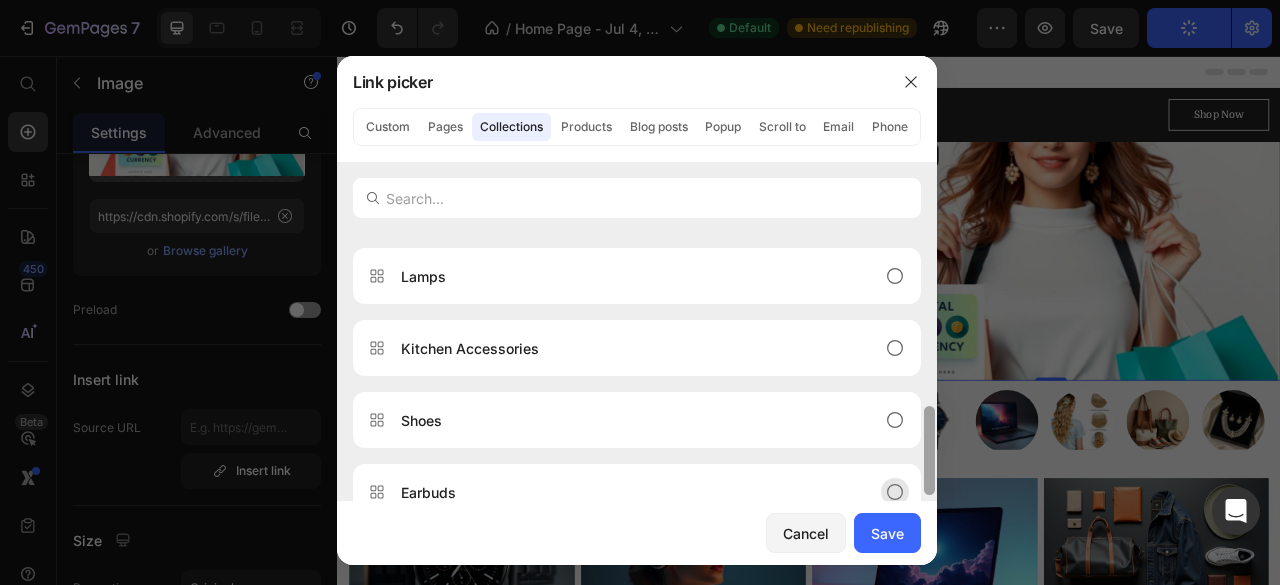 drag, startPoint x: 929, startPoint y: 423, endPoint x: 920, endPoint y: 475, distance: 52.773098 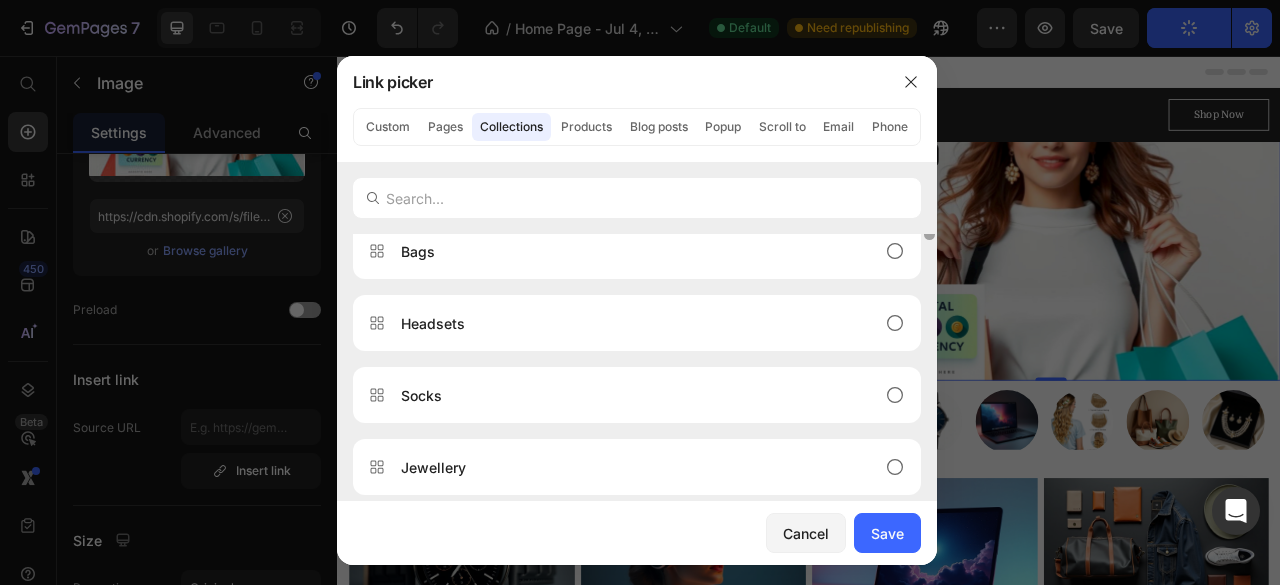 scroll, scrollTop: 0, scrollLeft: 0, axis: both 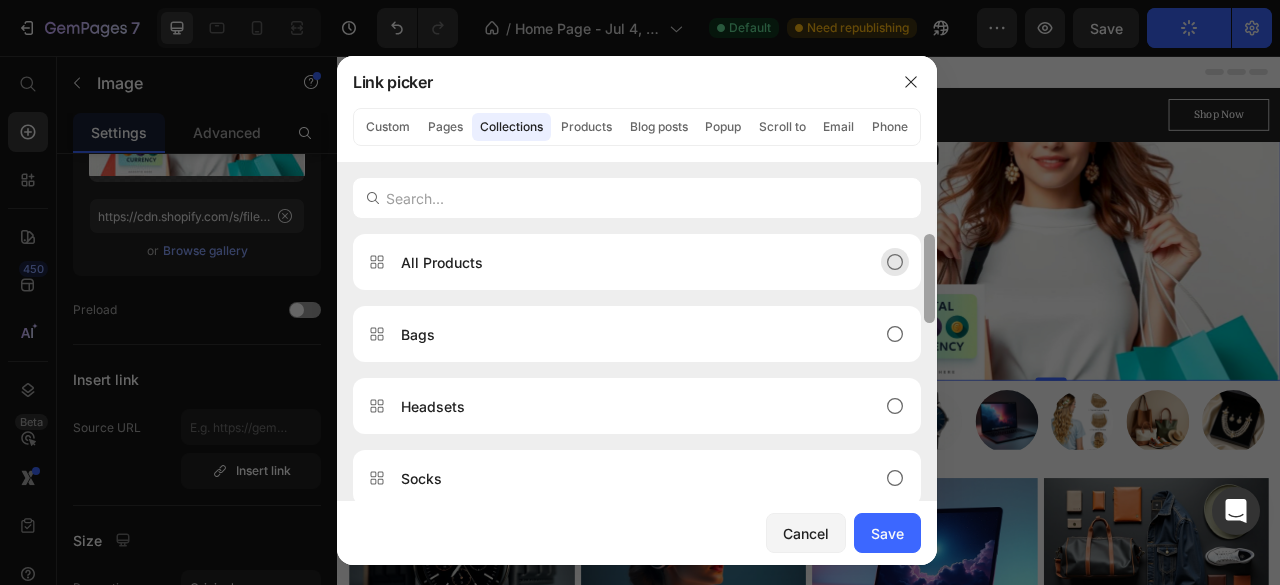 drag, startPoint x: 927, startPoint y: 458, endPoint x: 855, endPoint y: 249, distance: 221.05429 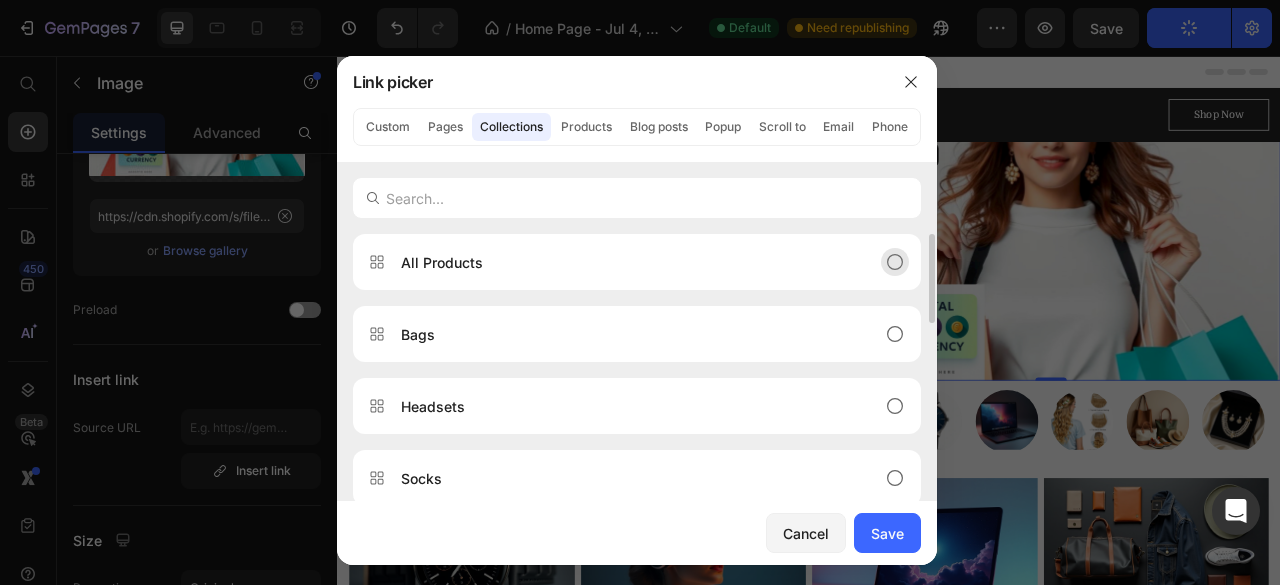 click on "All Products" at bounding box center (621, 262) 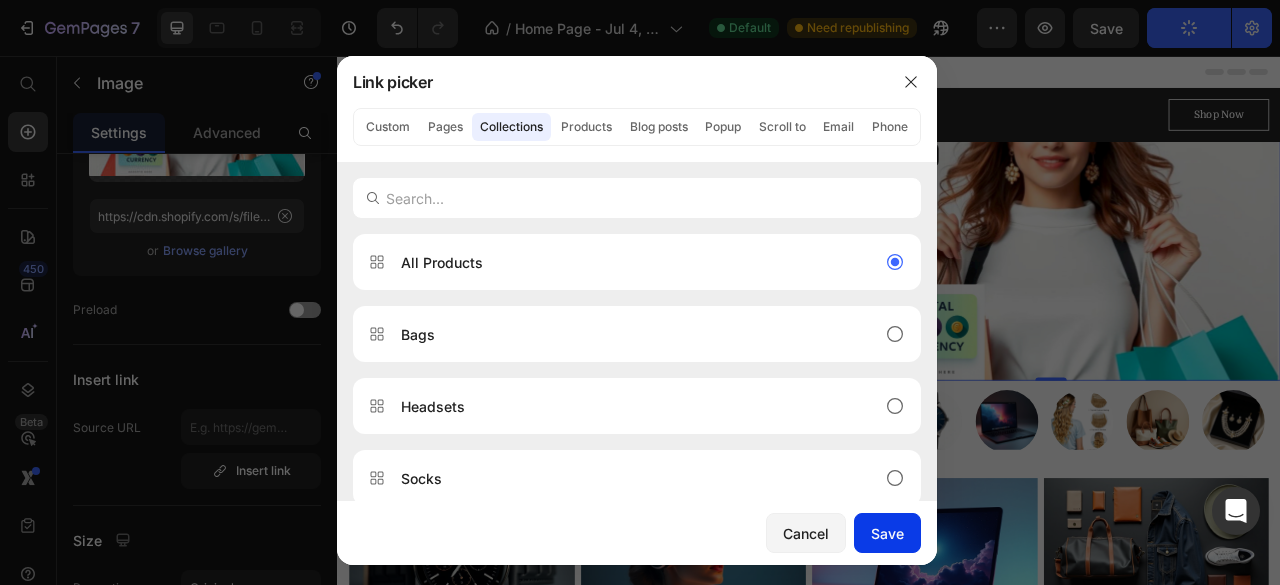 click on "Save" at bounding box center (887, 533) 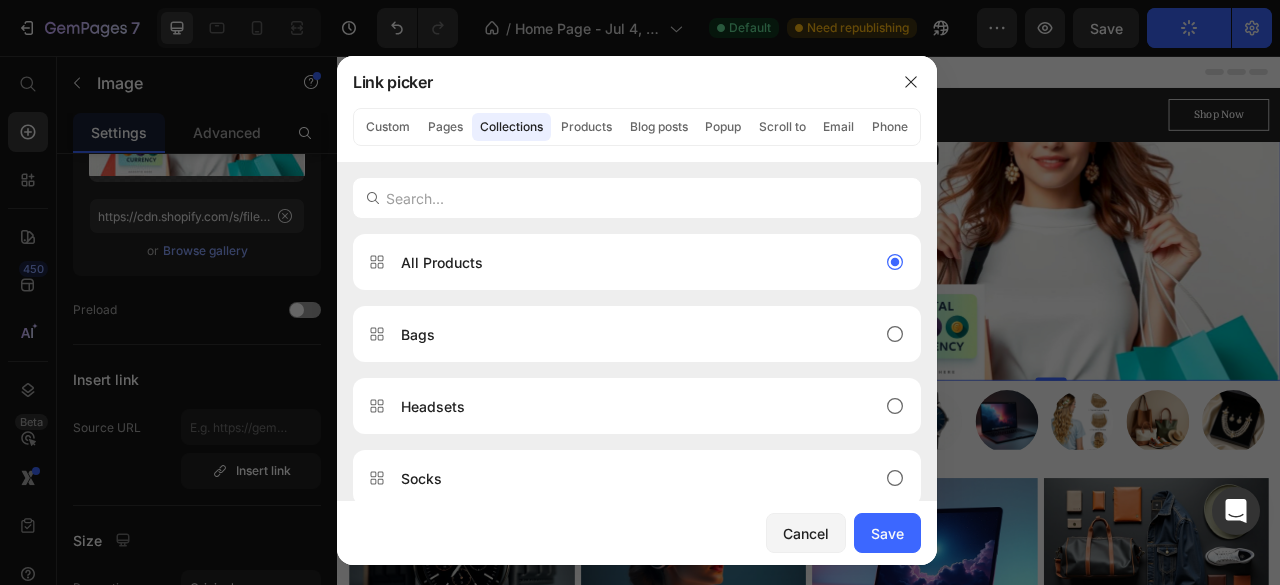 type on "/collections/all" 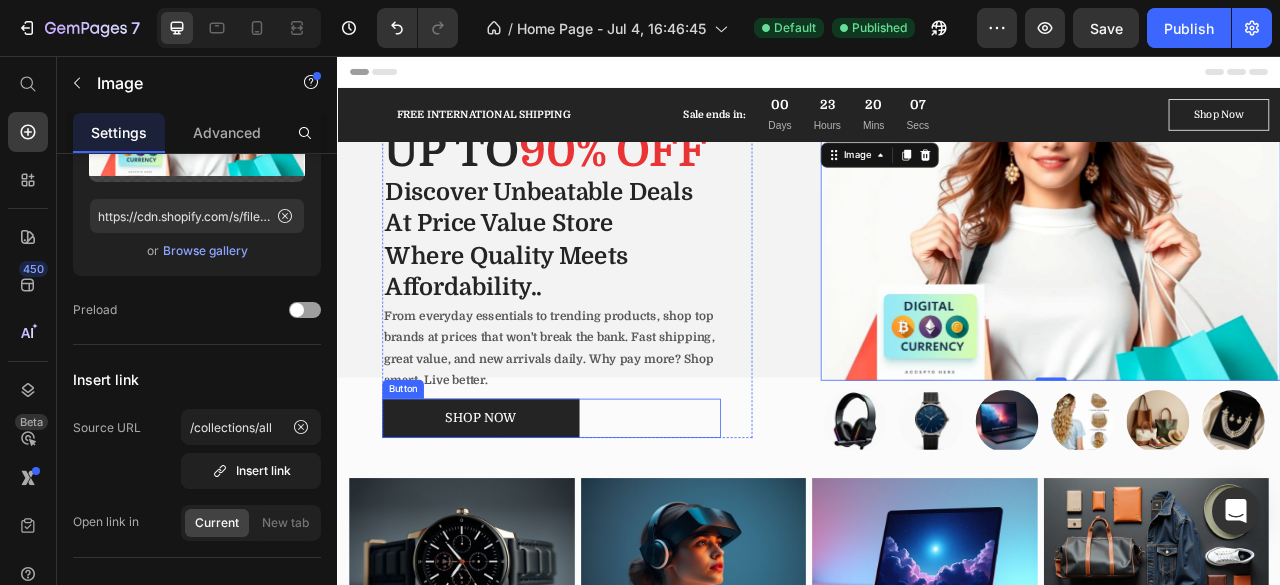 click on "SHOP NOW Button" at bounding box center (609, 517) 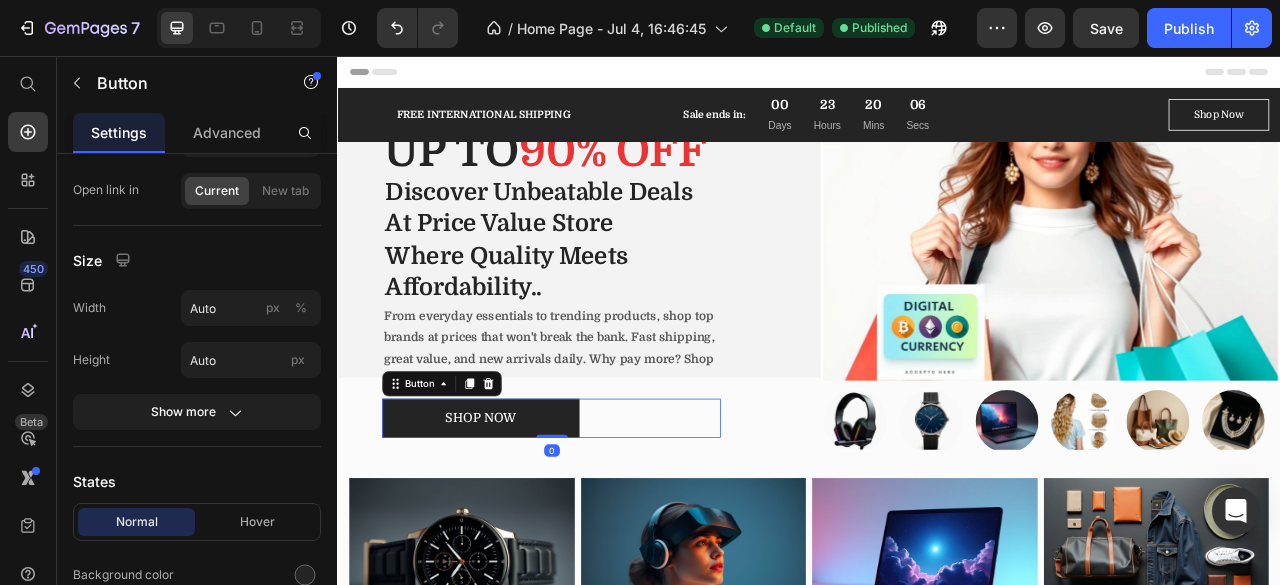 scroll, scrollTop: 0, scrollLeft: 0, axis: both 